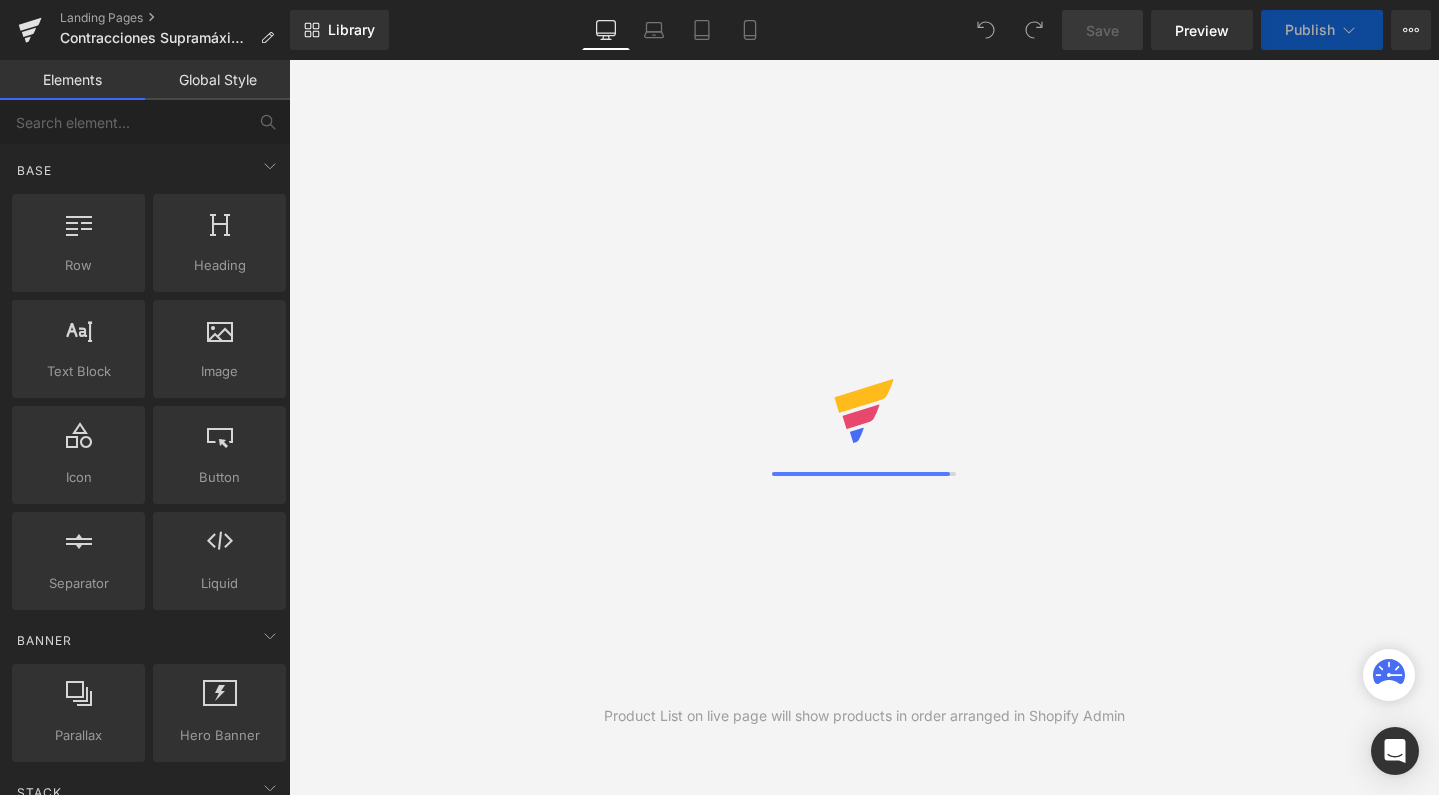 scroll, scrollTop: 0, scrollLeft: 0, axis: both 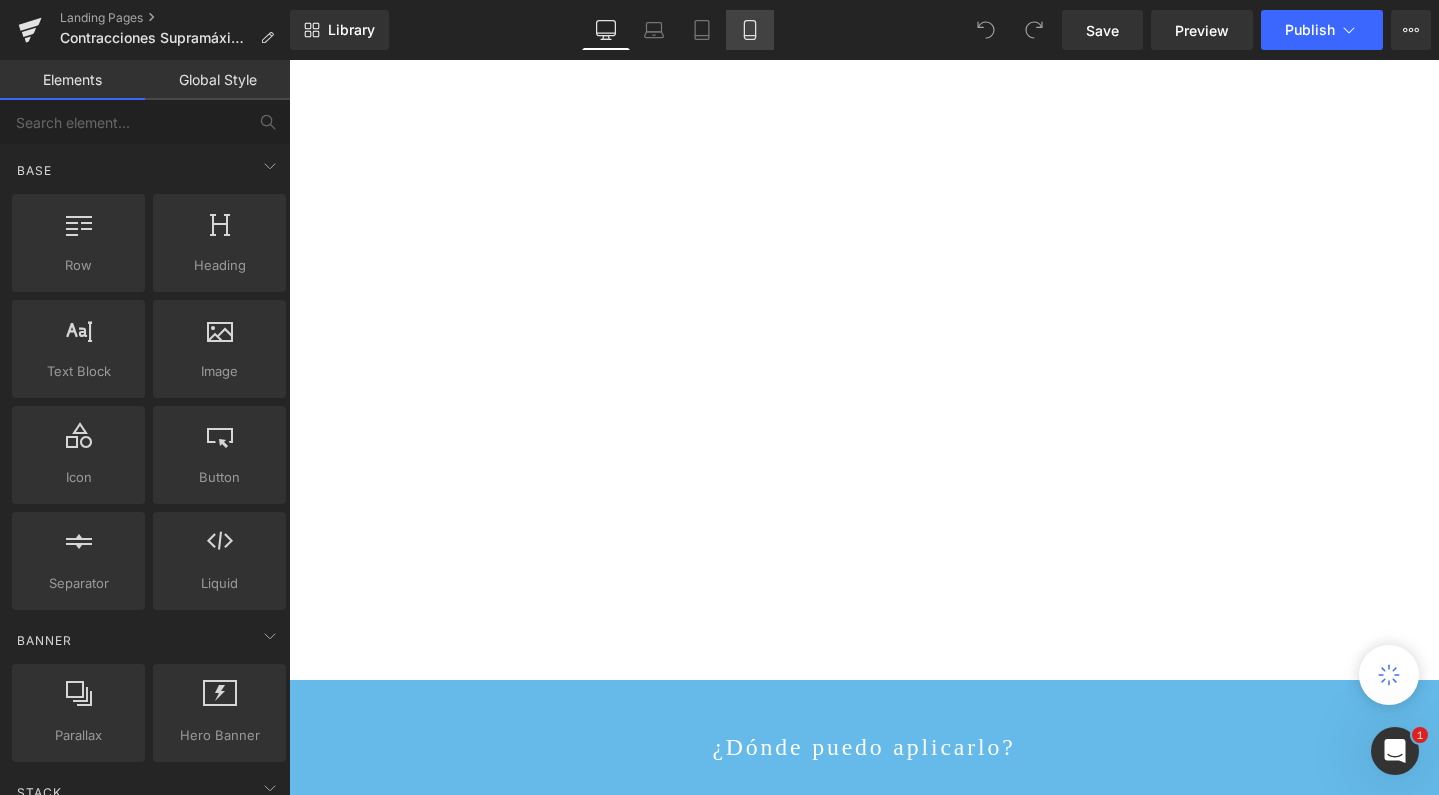 click 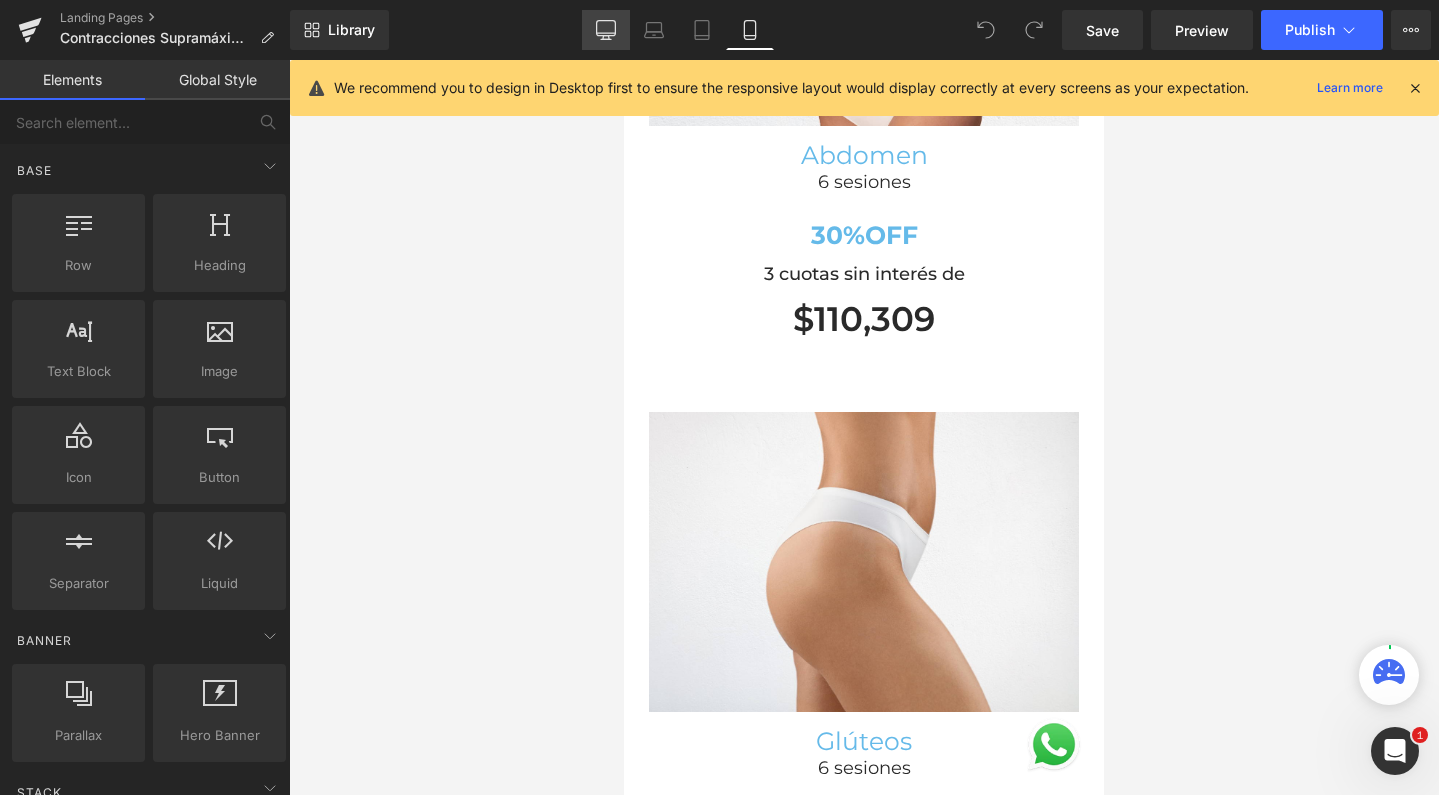 scroll, scrollTop: 1716, scrollLeft: 0, axis: vertical 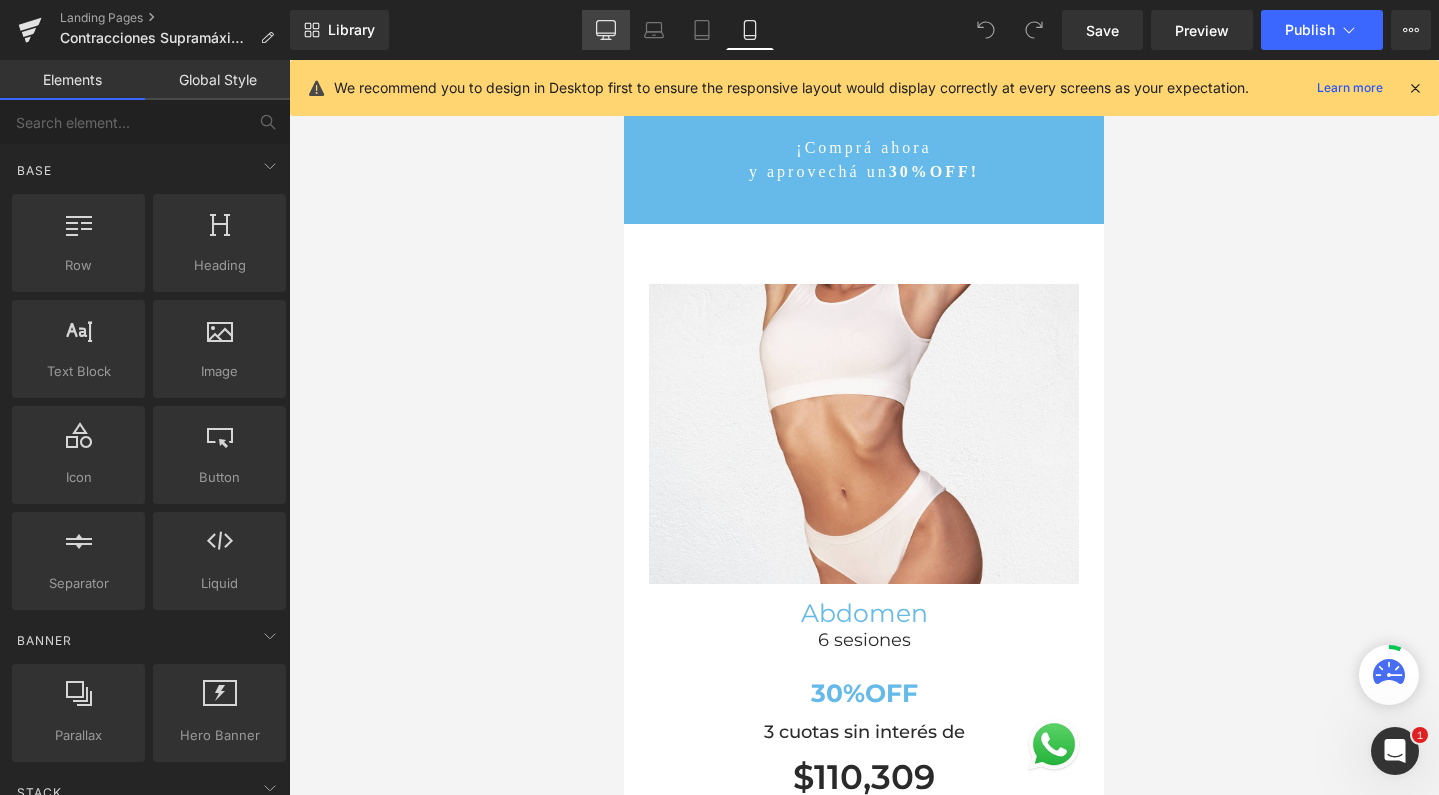click 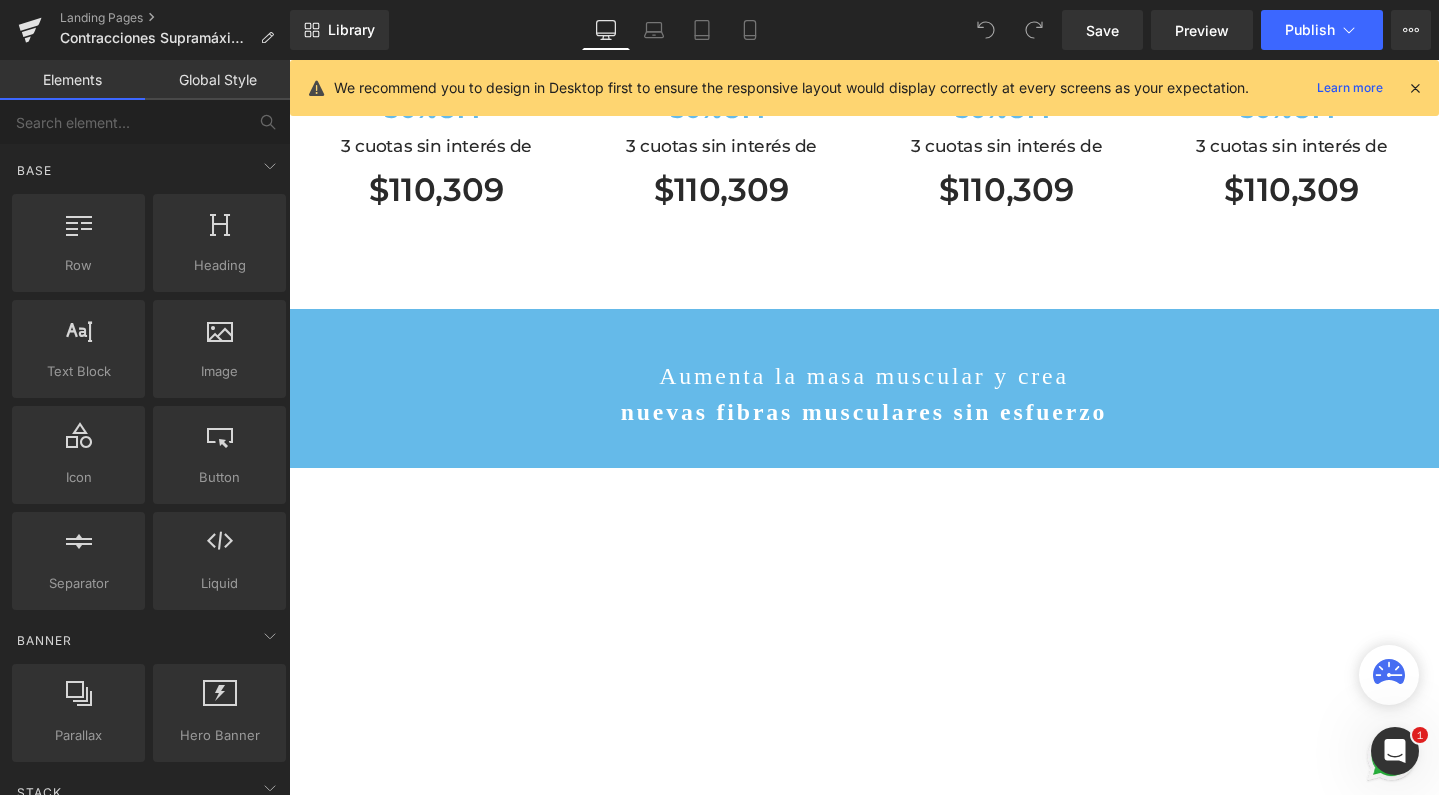 scroll, scrollTop: 2700, scrollLeft: 0, axis: vertical 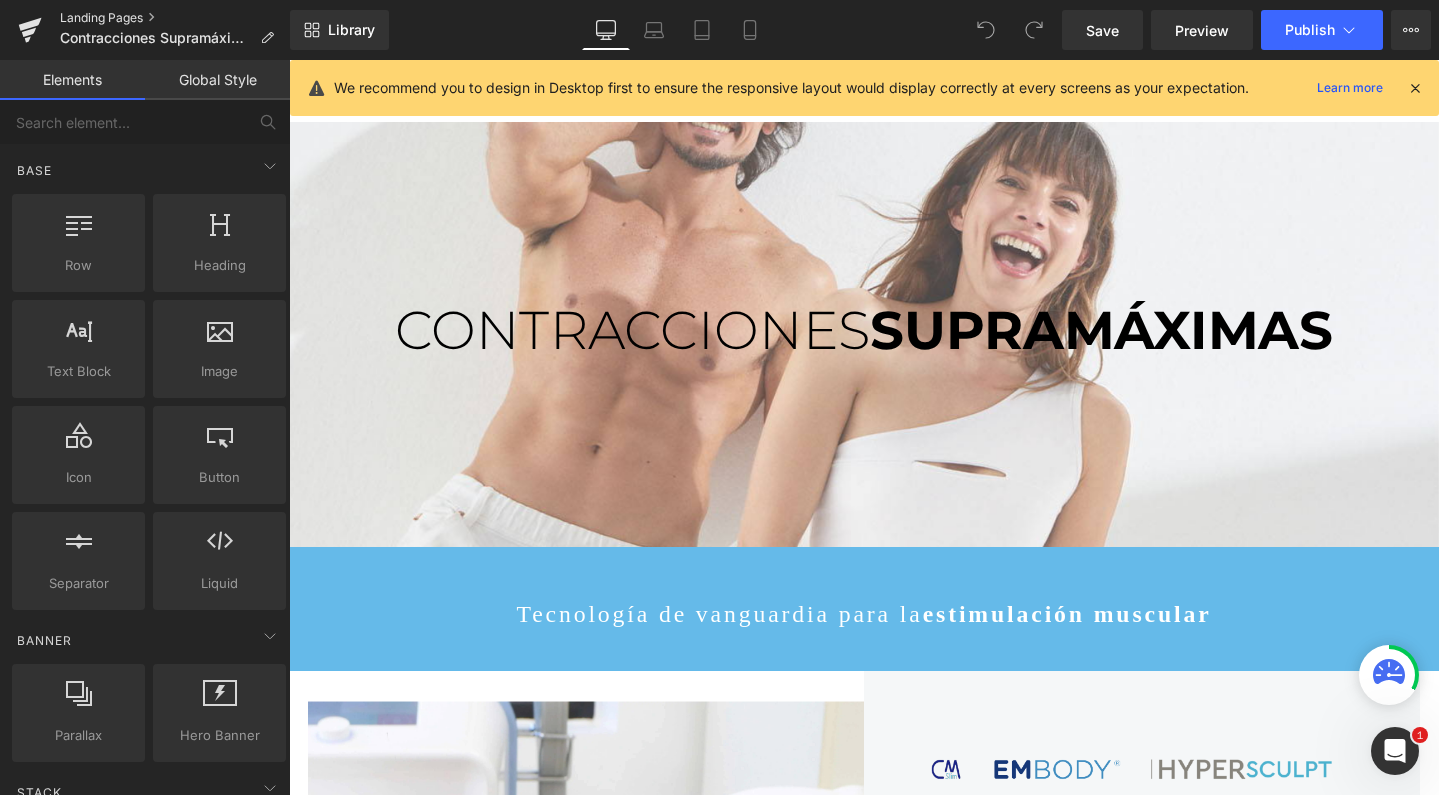 click on "Landing Pages" at bounding box center (175, 18) 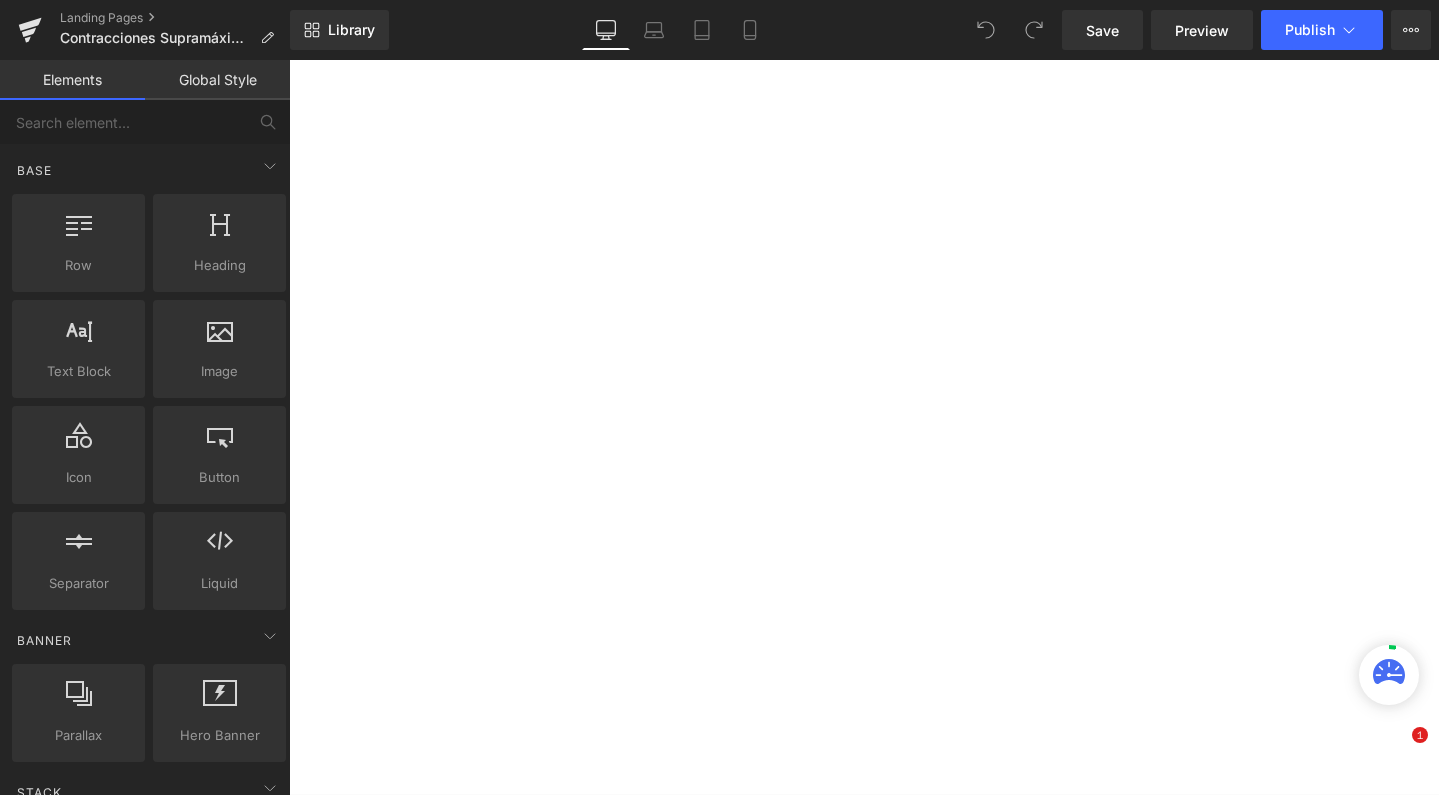 scroll, scrollTop: 0, scrollLeft: 0, axis: both 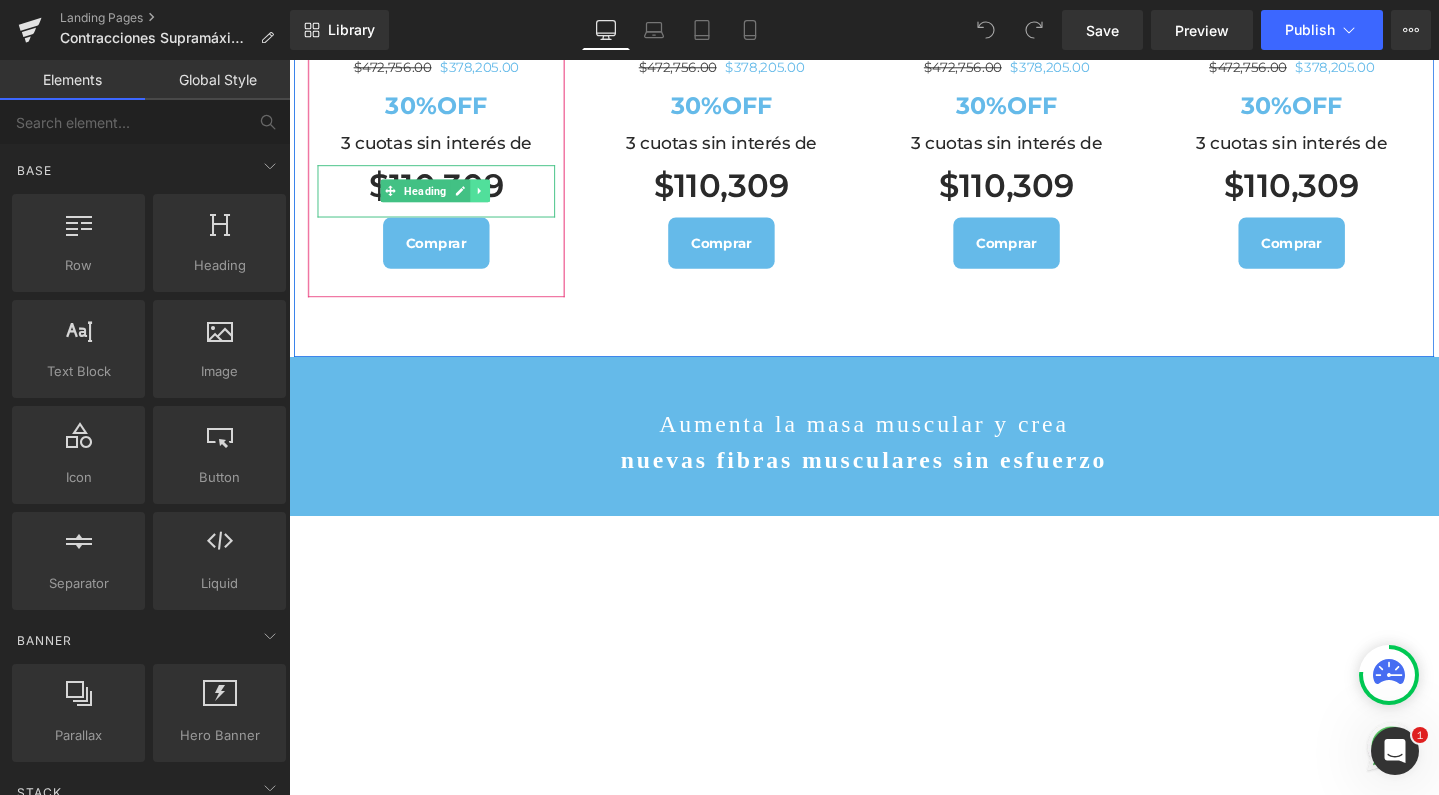 click at bounding box center (490, 198) 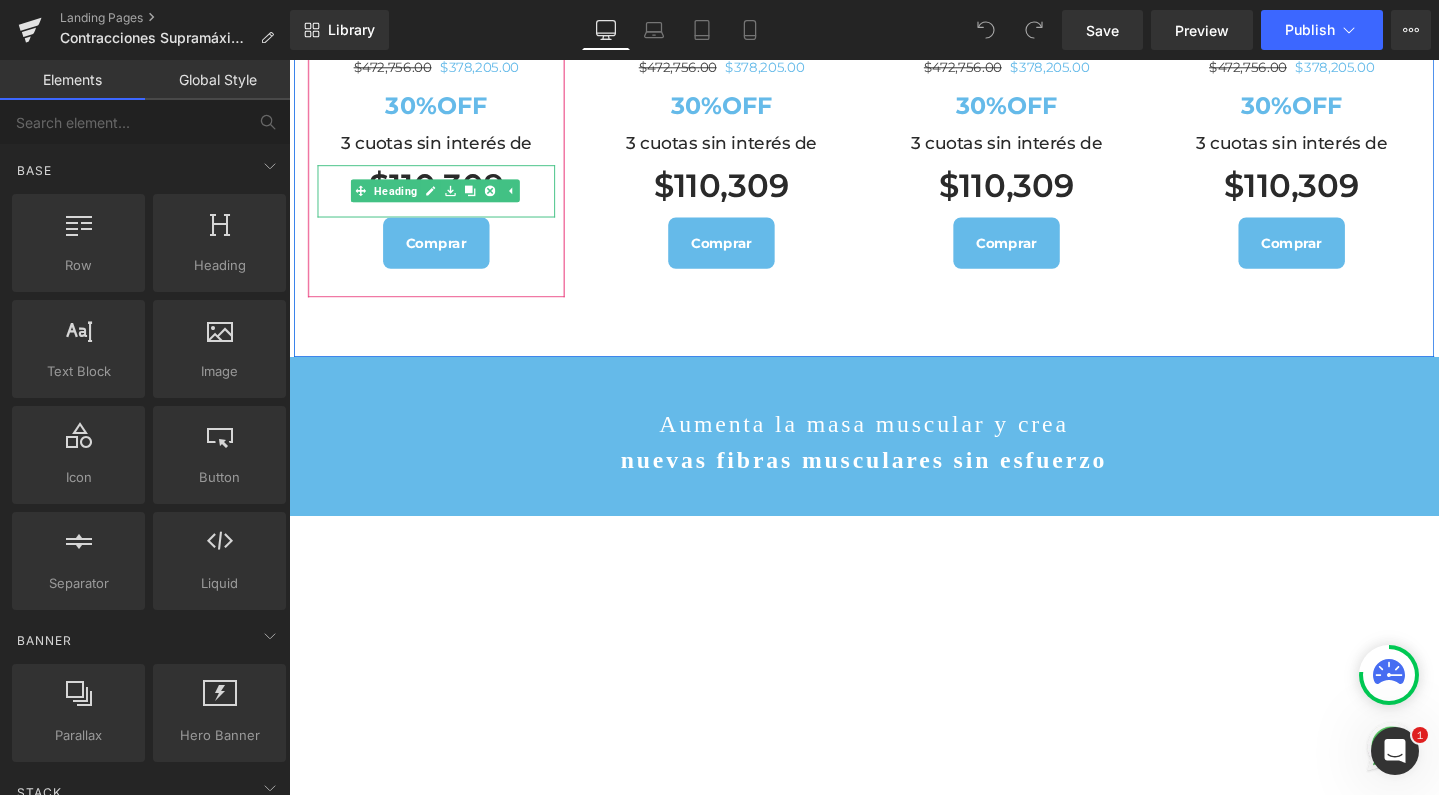 click on "$110,309" at bounding box center [444, 192] 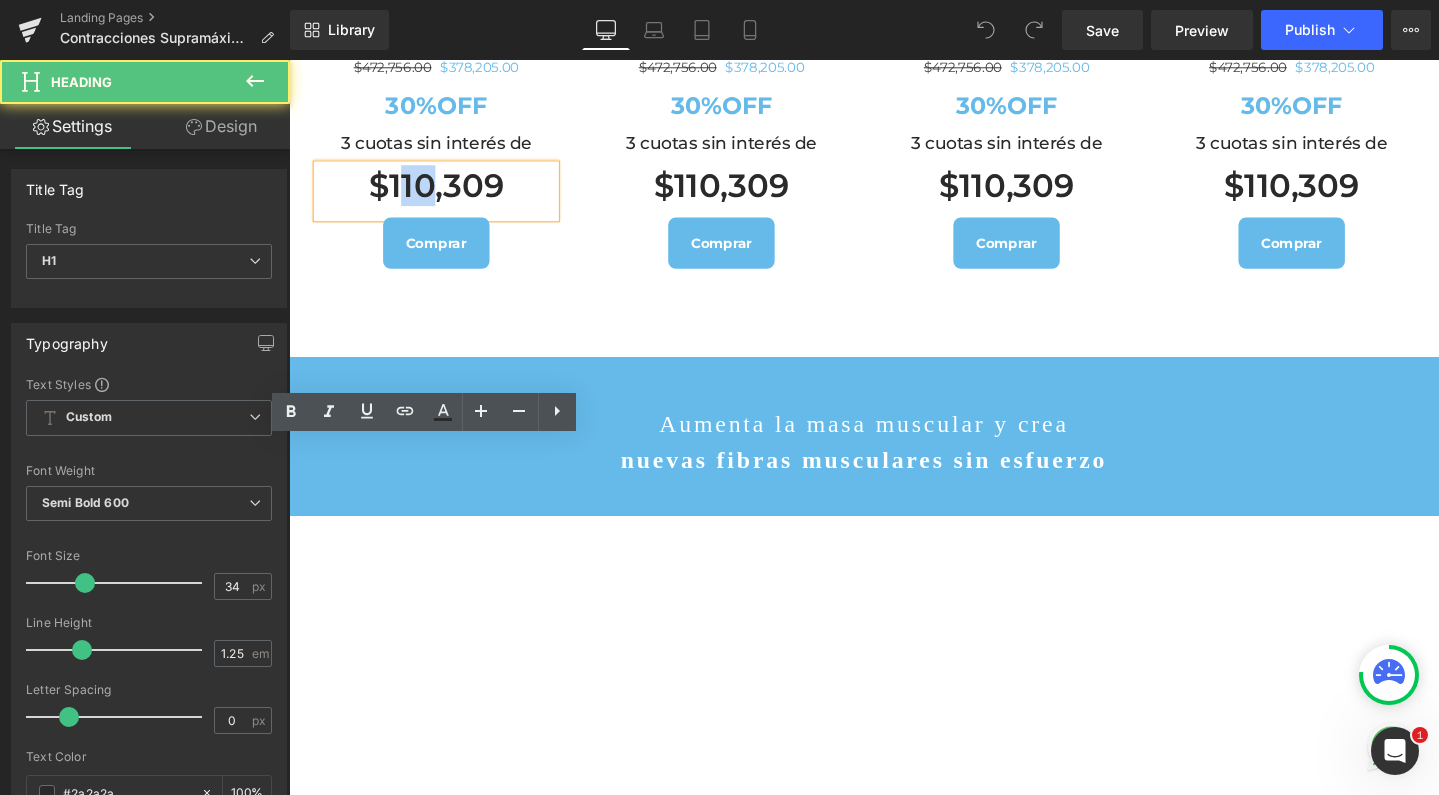 drag, startPoint x: 398, startPoint y: 480, endPoint x: 431, endPoint y: 484, distance: 33.24154 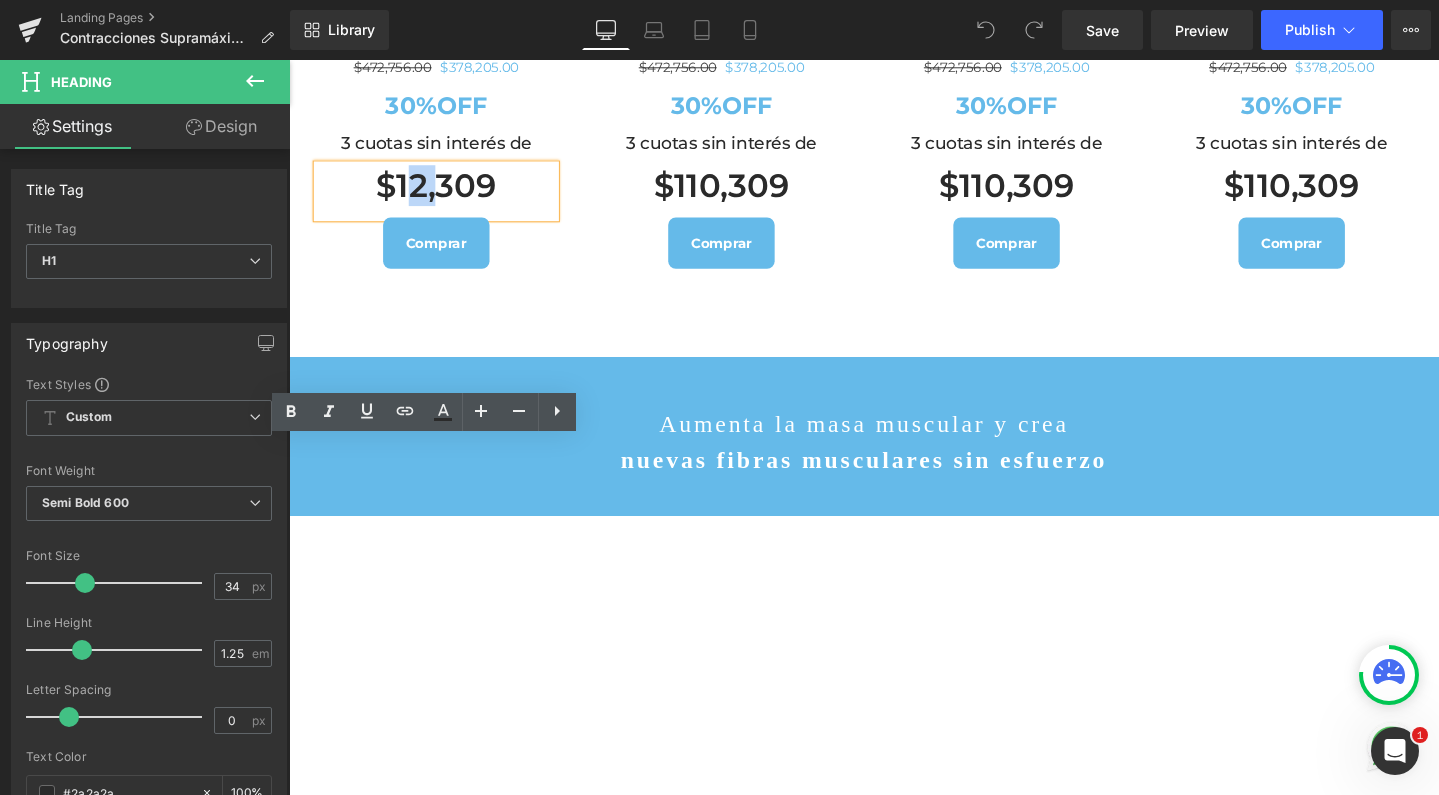 type 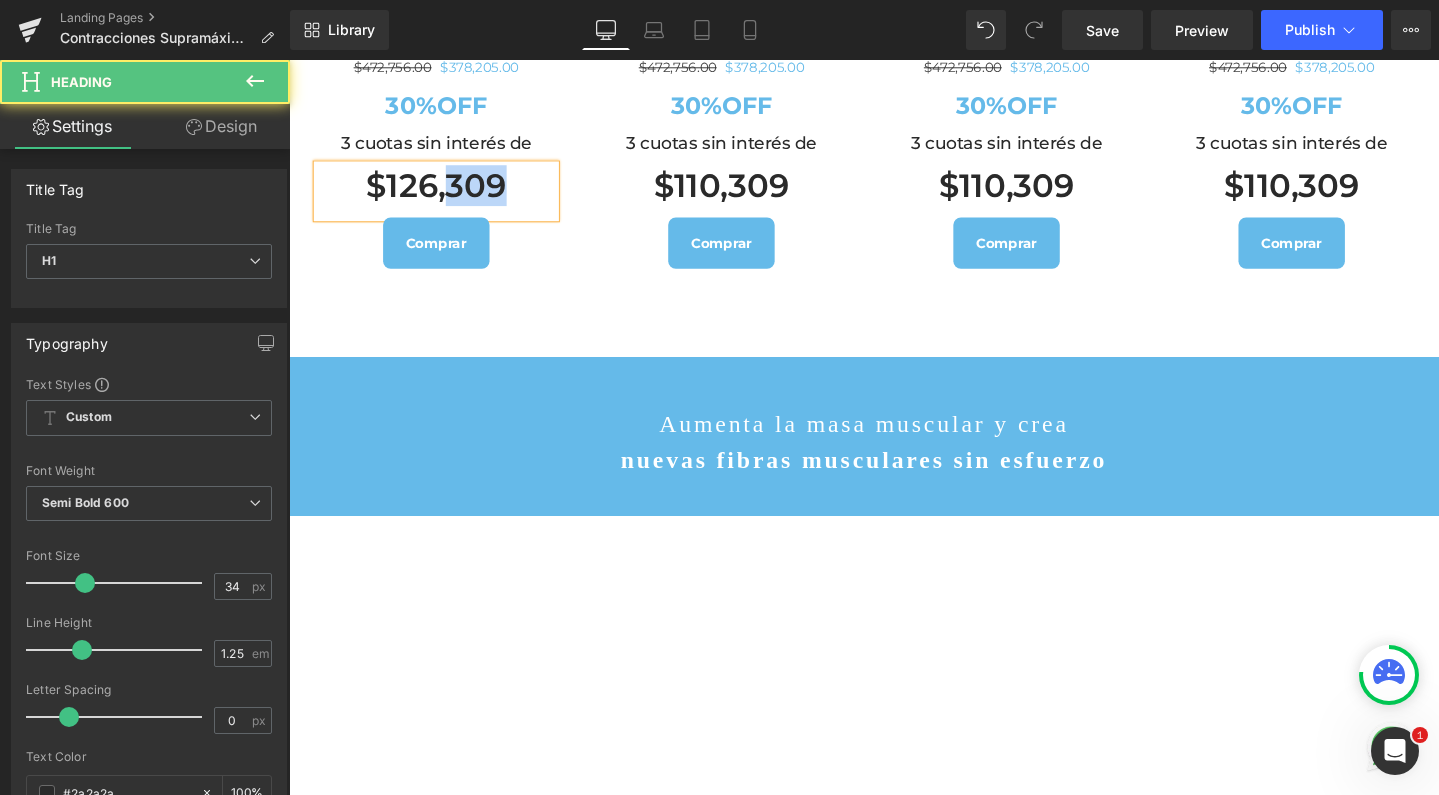 drag, startPoint x: 455, startPoint y: 483, endPoint x: 540, endPoint y: 485, distance: 85.02353 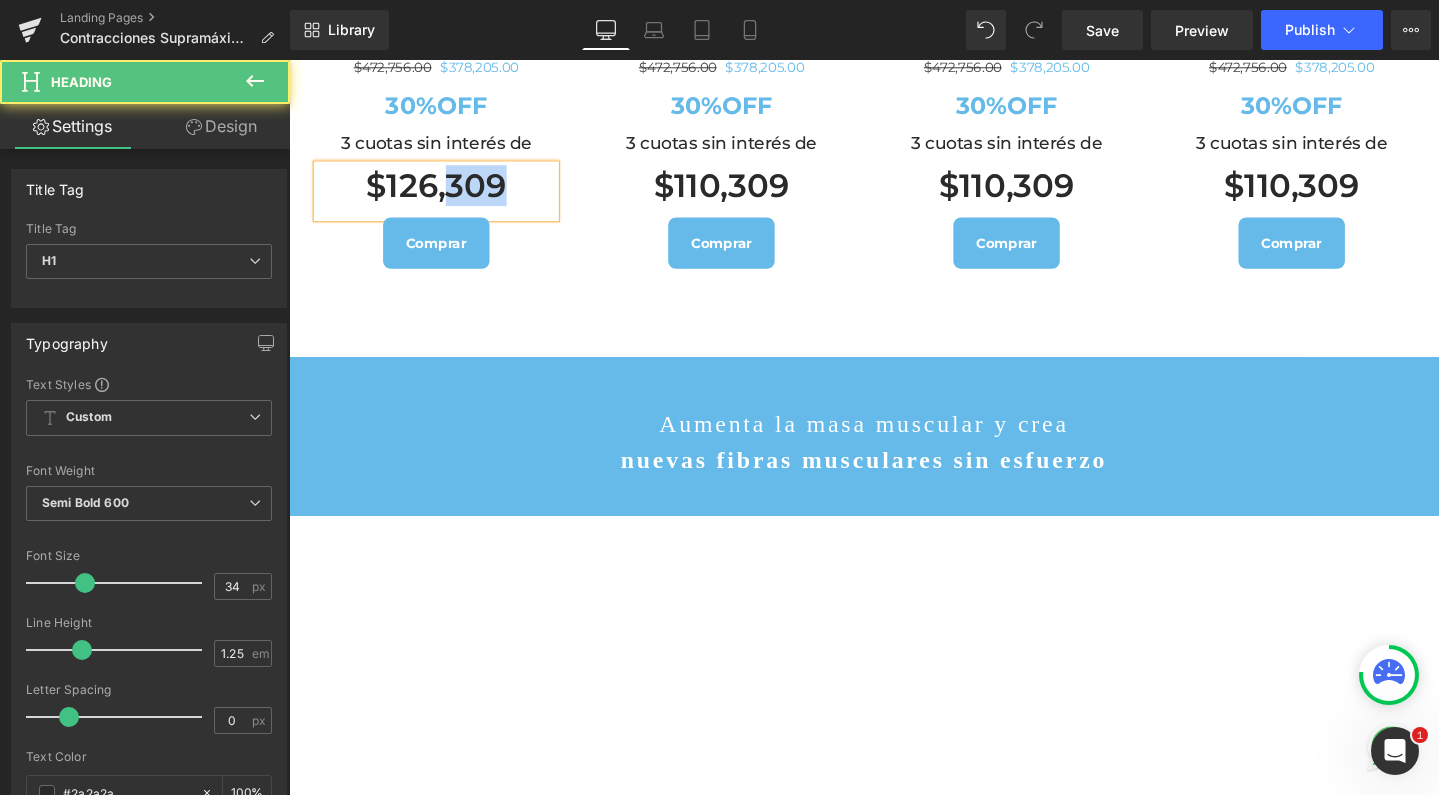 click on "$126,309" at bounding box center (444, 192) 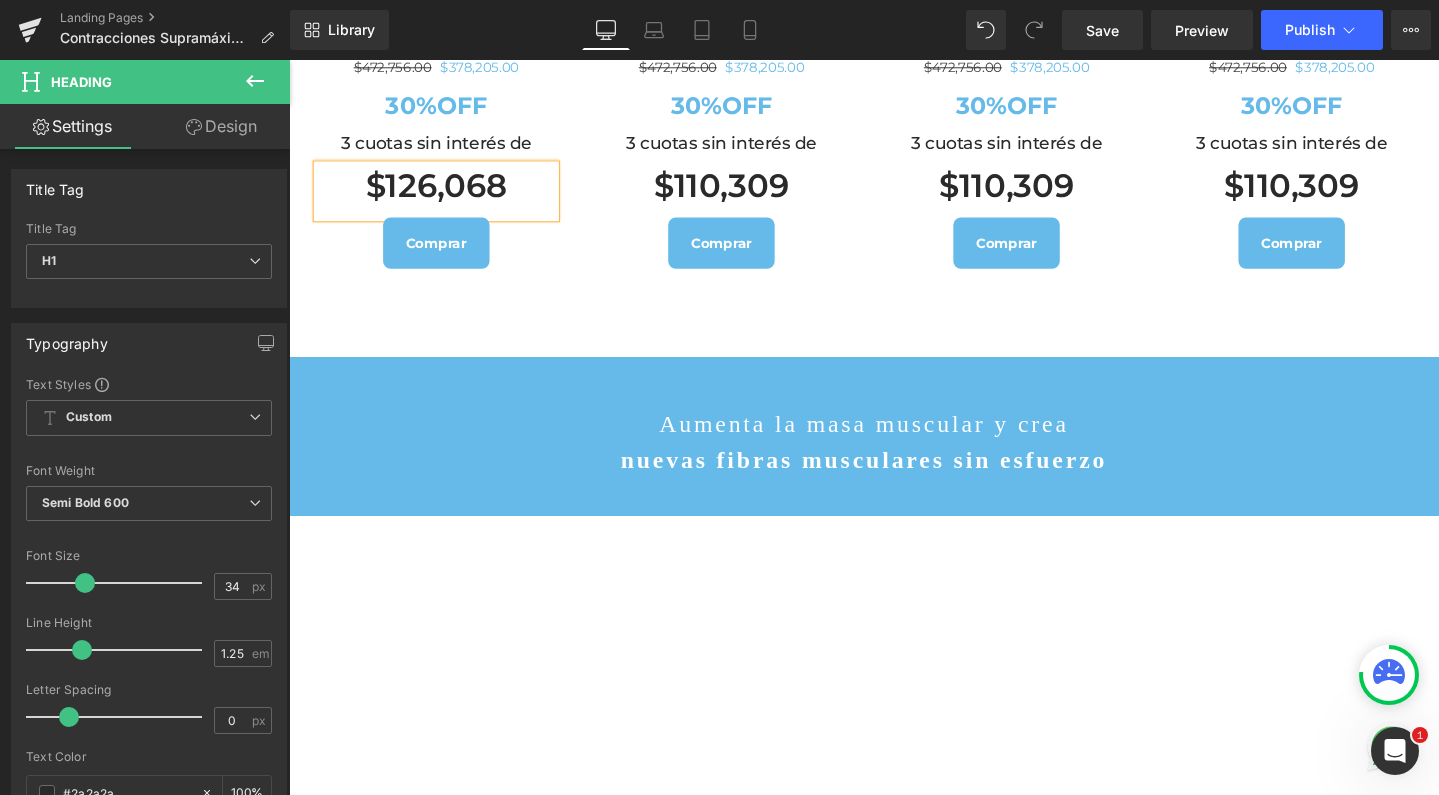 click on "$126,068" at bounding box center [444, 192] 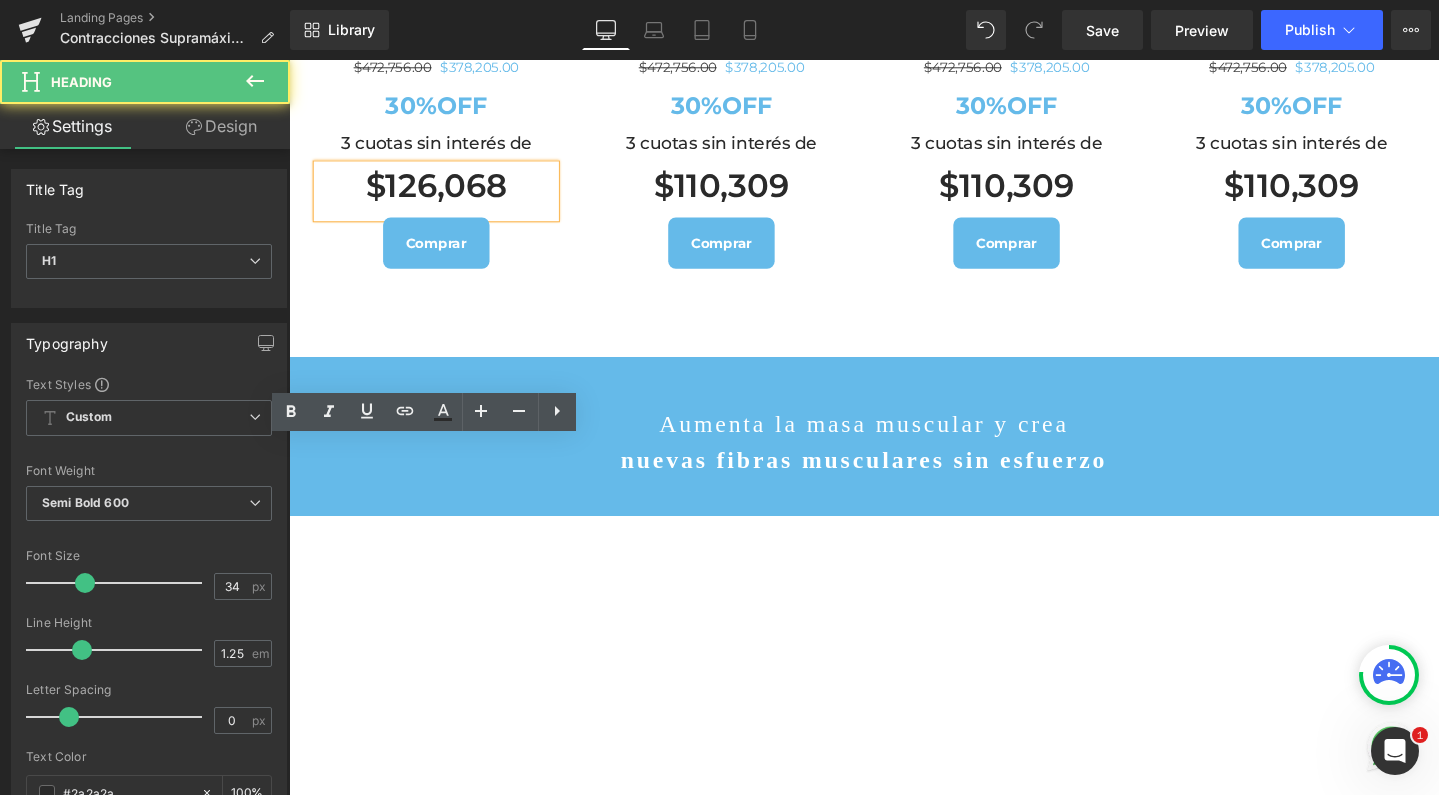 click on "$126,068" at bounding box center [444, 192] 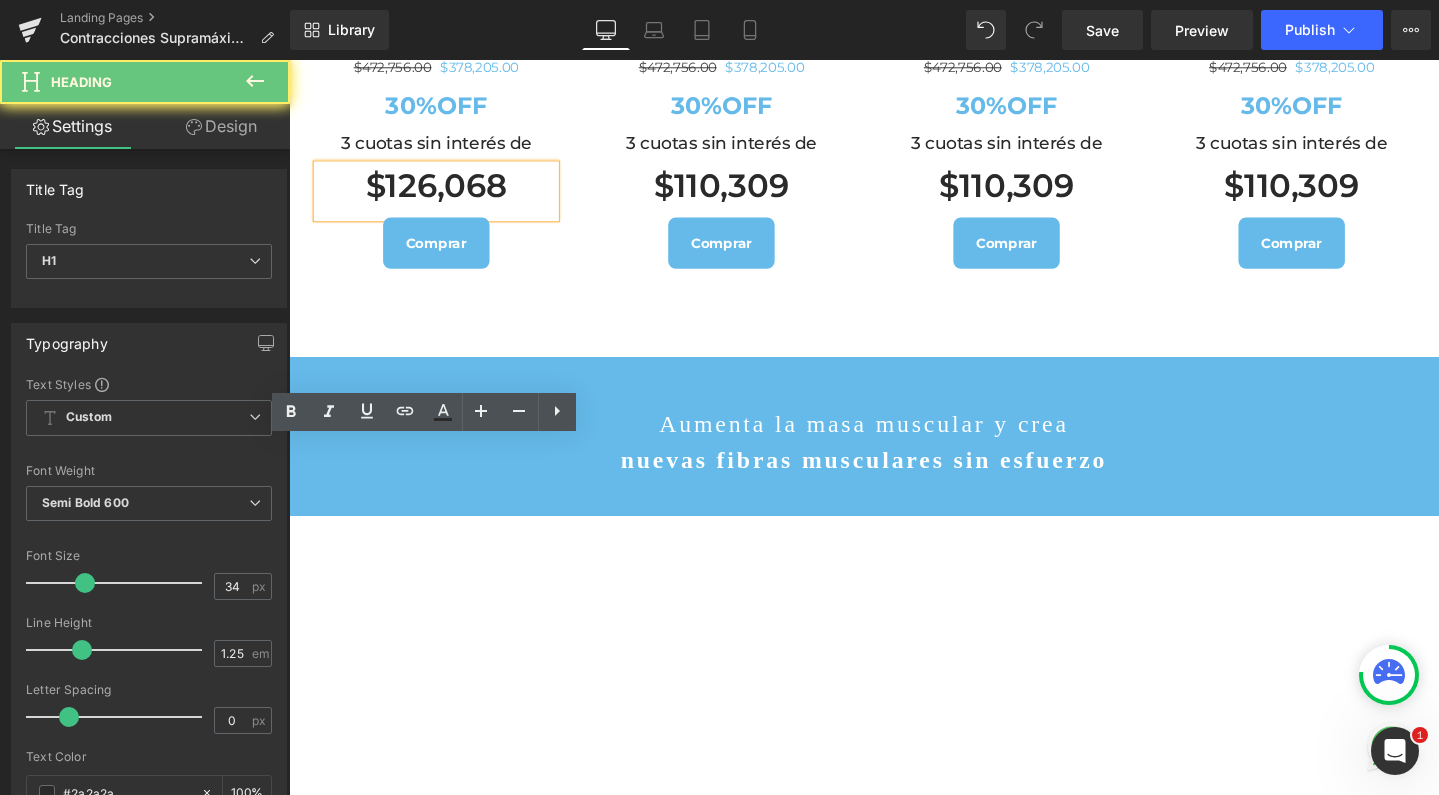 click on "$126,068" at bounding box center [444, 192] 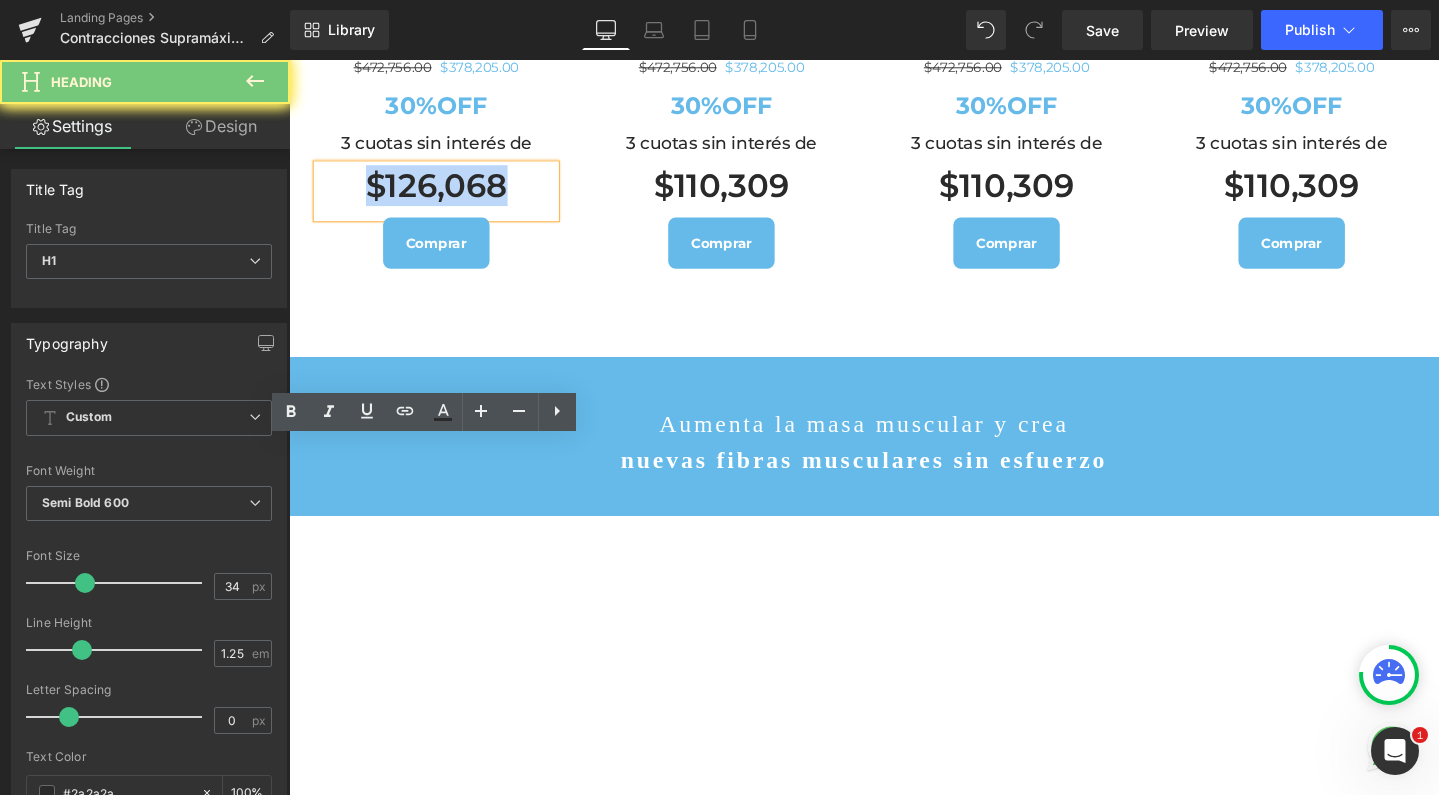 click on "$126,068" at bounding box center (444, 192) 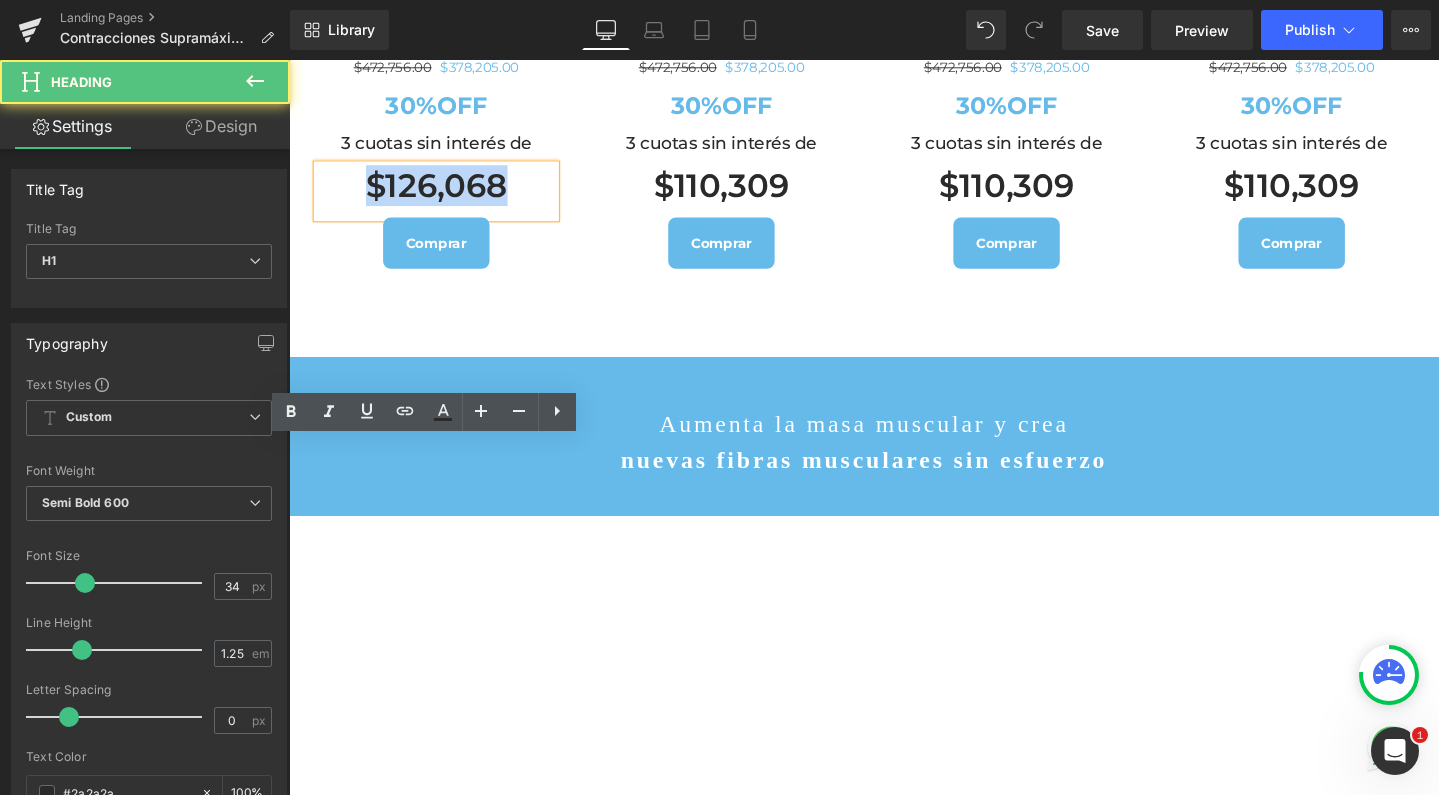 click on "$126,068" at bounding box center [444, 192] 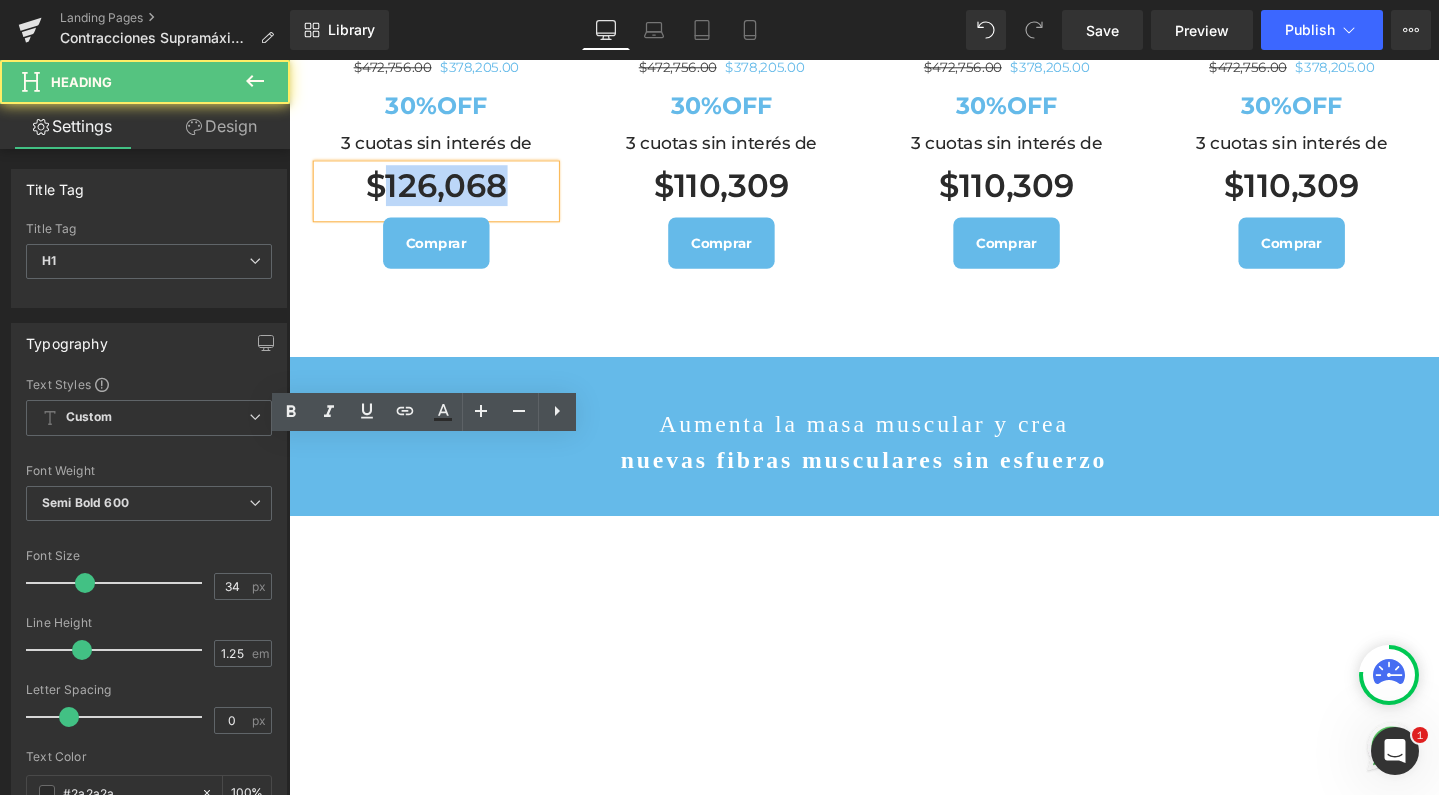 click on "$126,068" at bounding box center (444, 192) 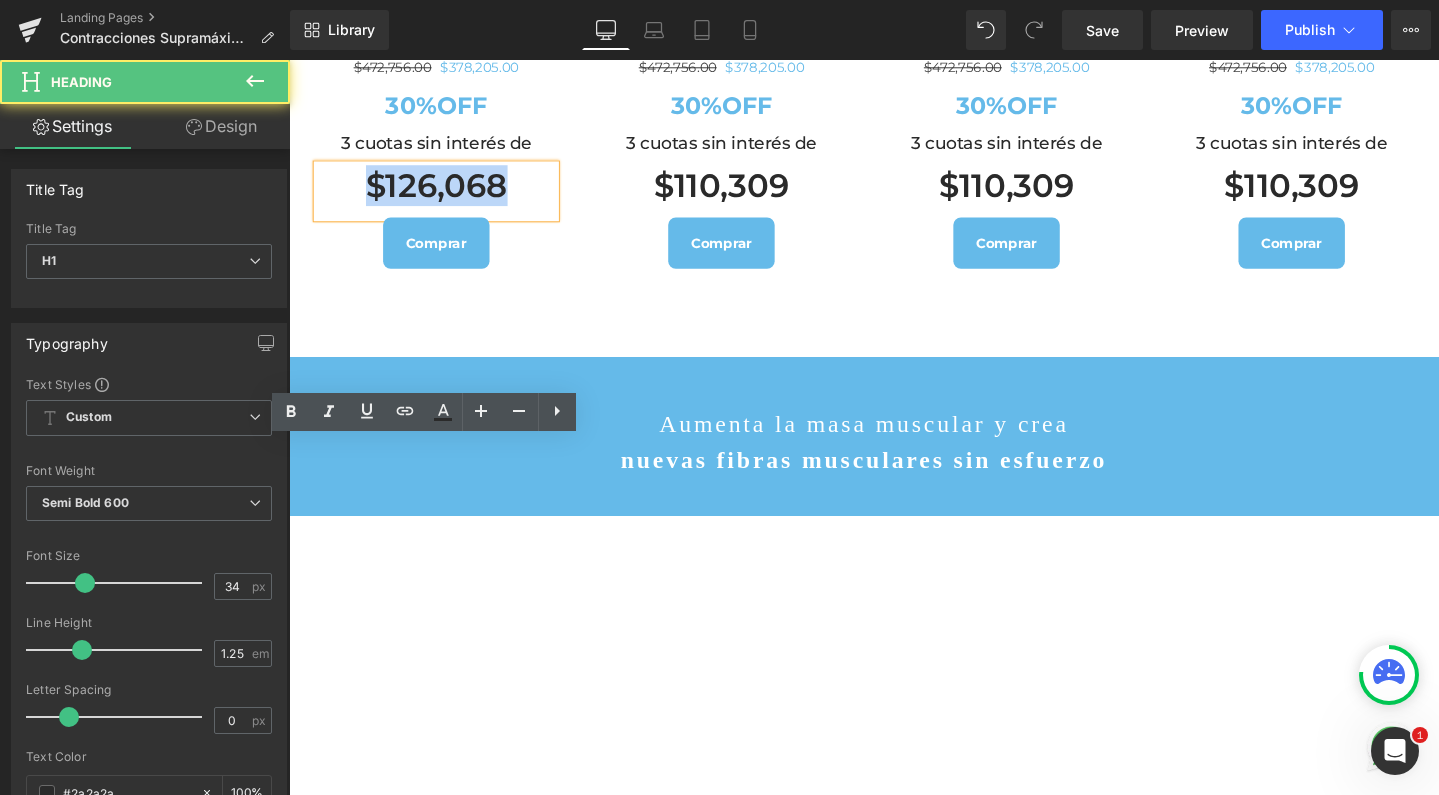 copy on "$126,068" 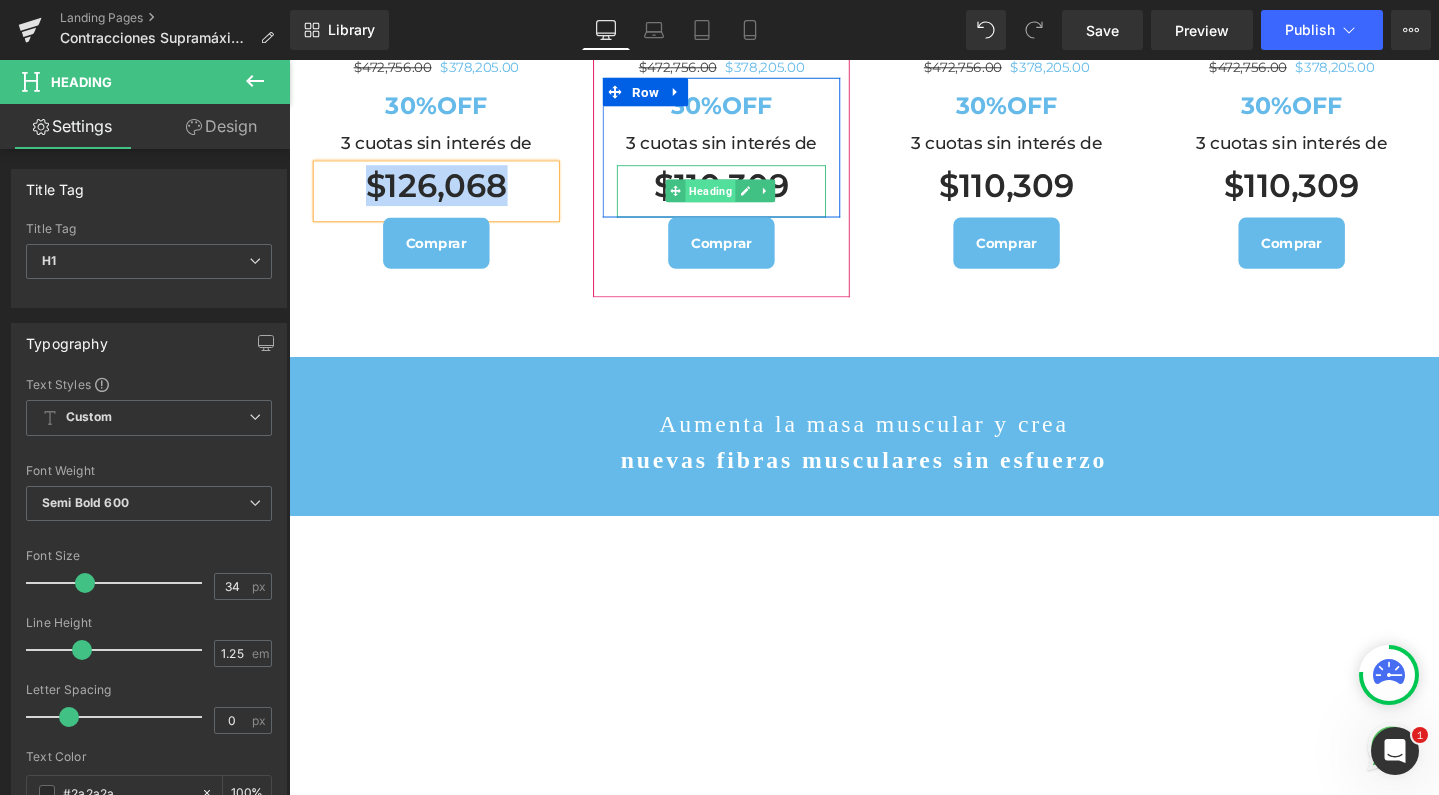 click on "Heading" at bounding box center (732, 198) 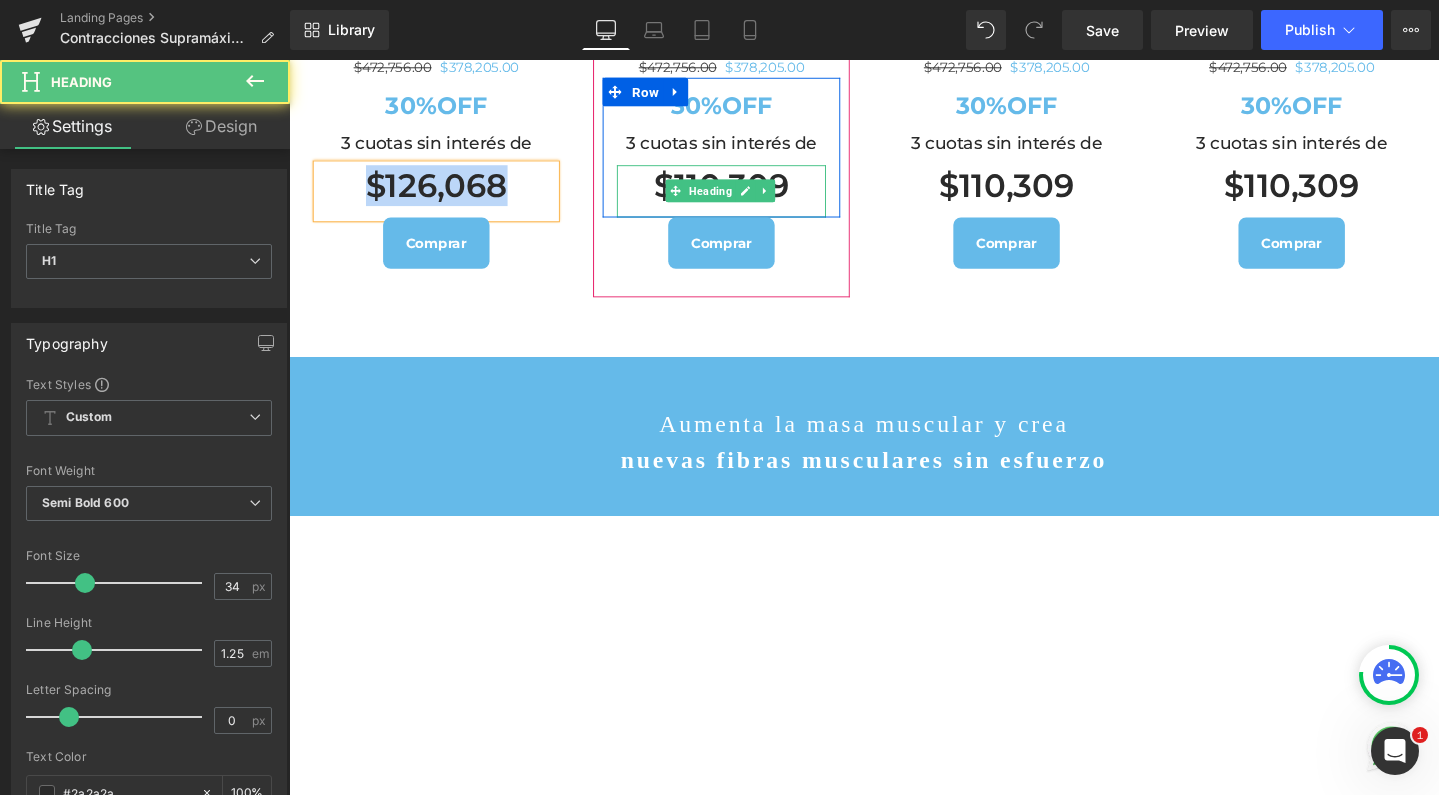 click on "$110,309" at bounding box center [744, 192] 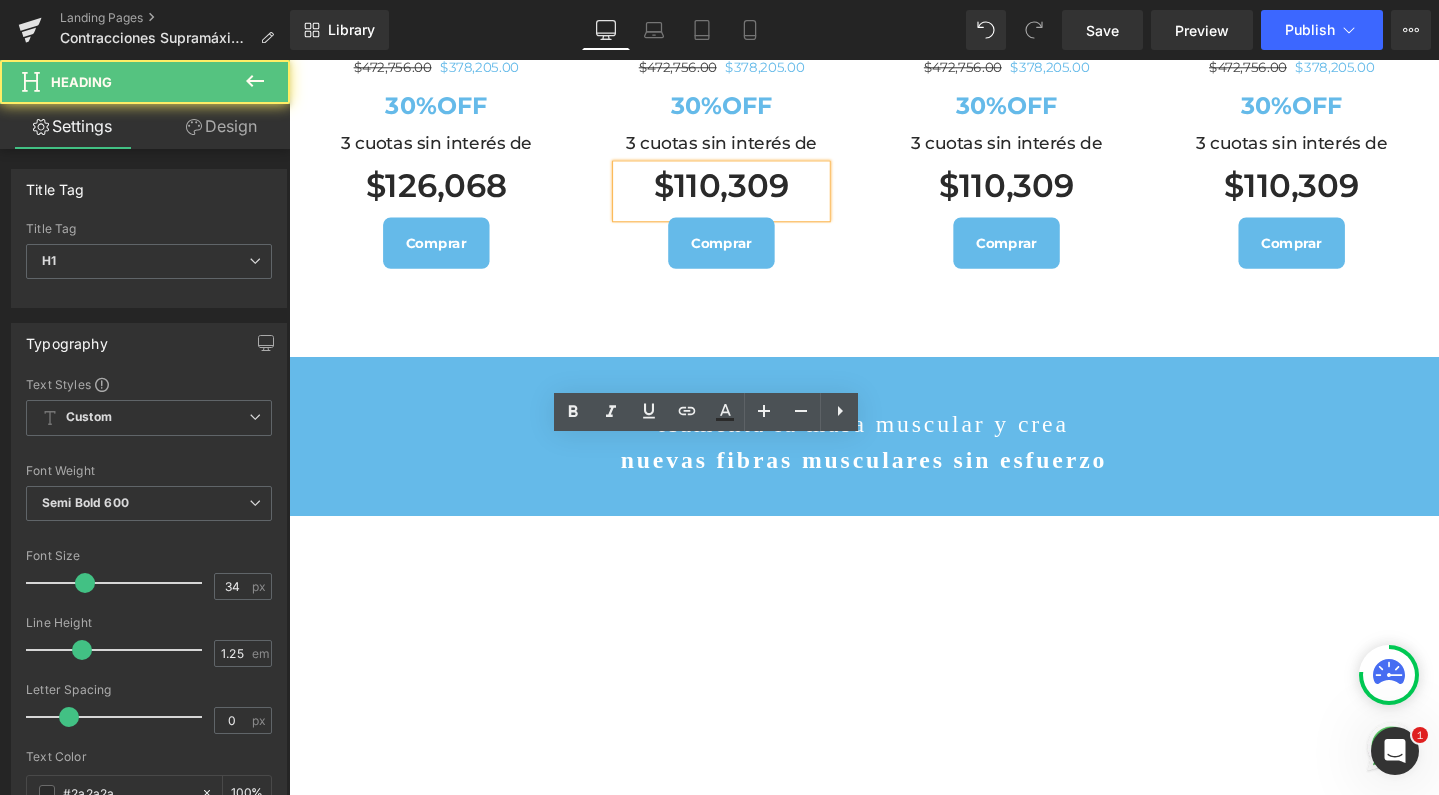 click on "$110,309" at bounding box center (744, 192) 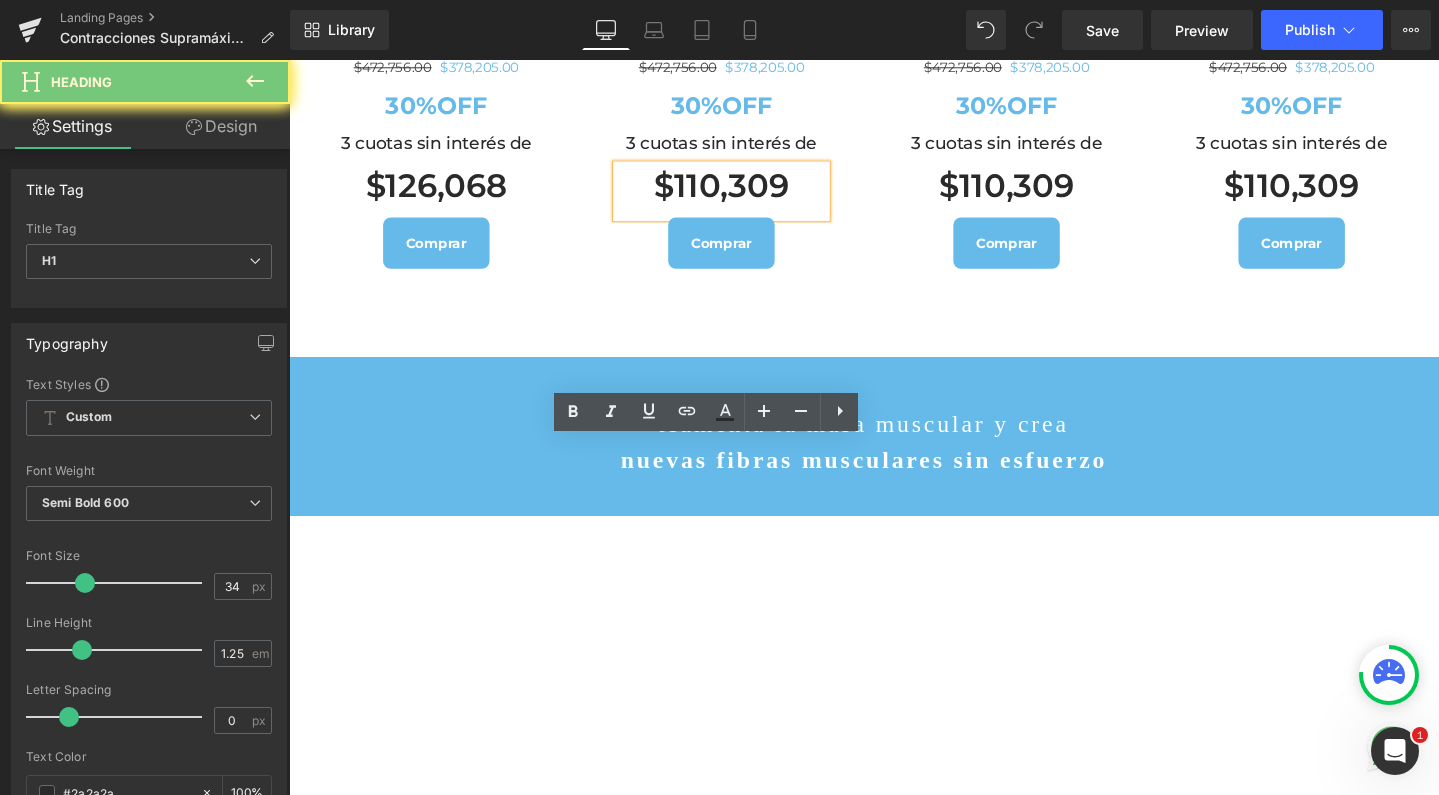 click on "$110,309" at bounding box center (744, 192) 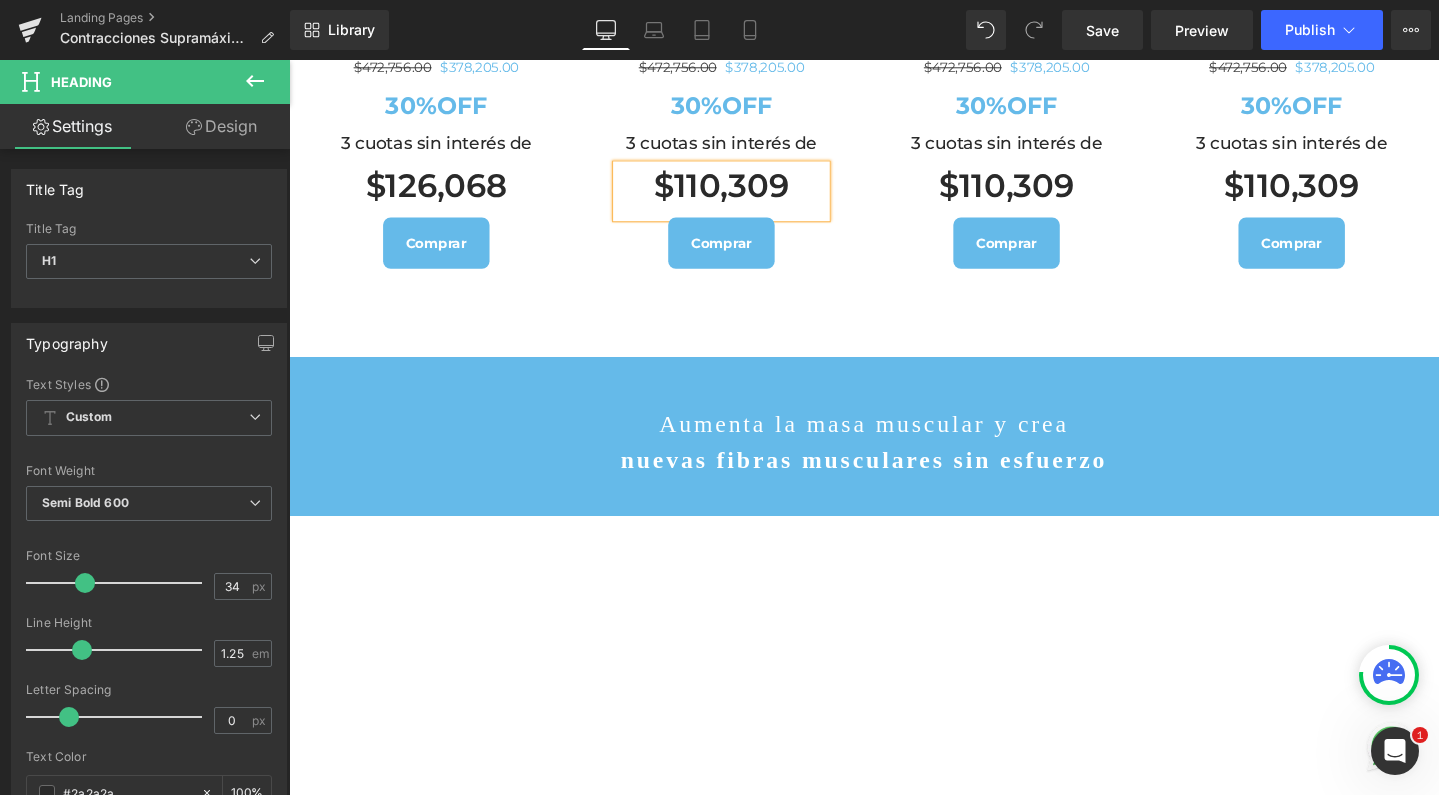 paste 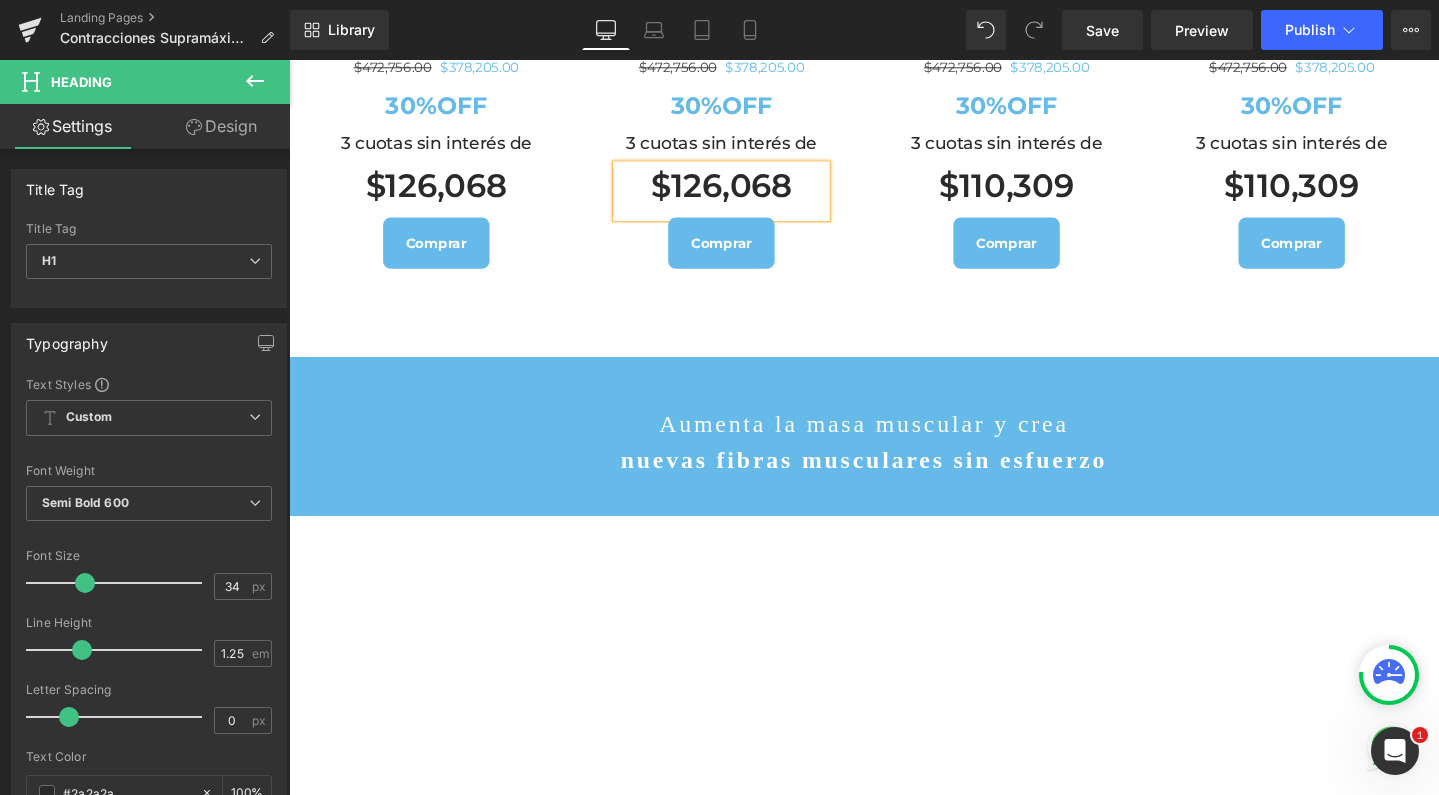 type 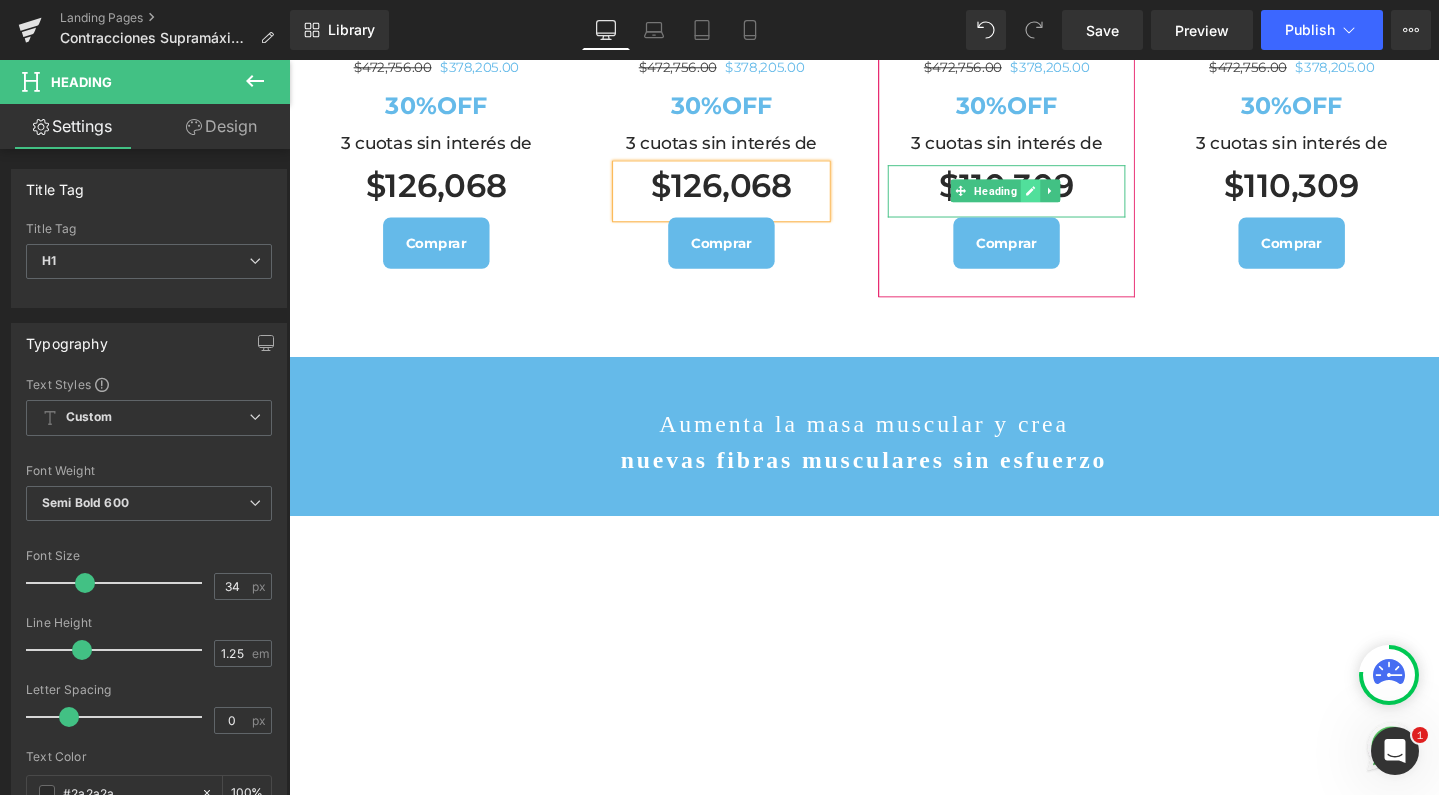 click at bounding box center [1069, 198] 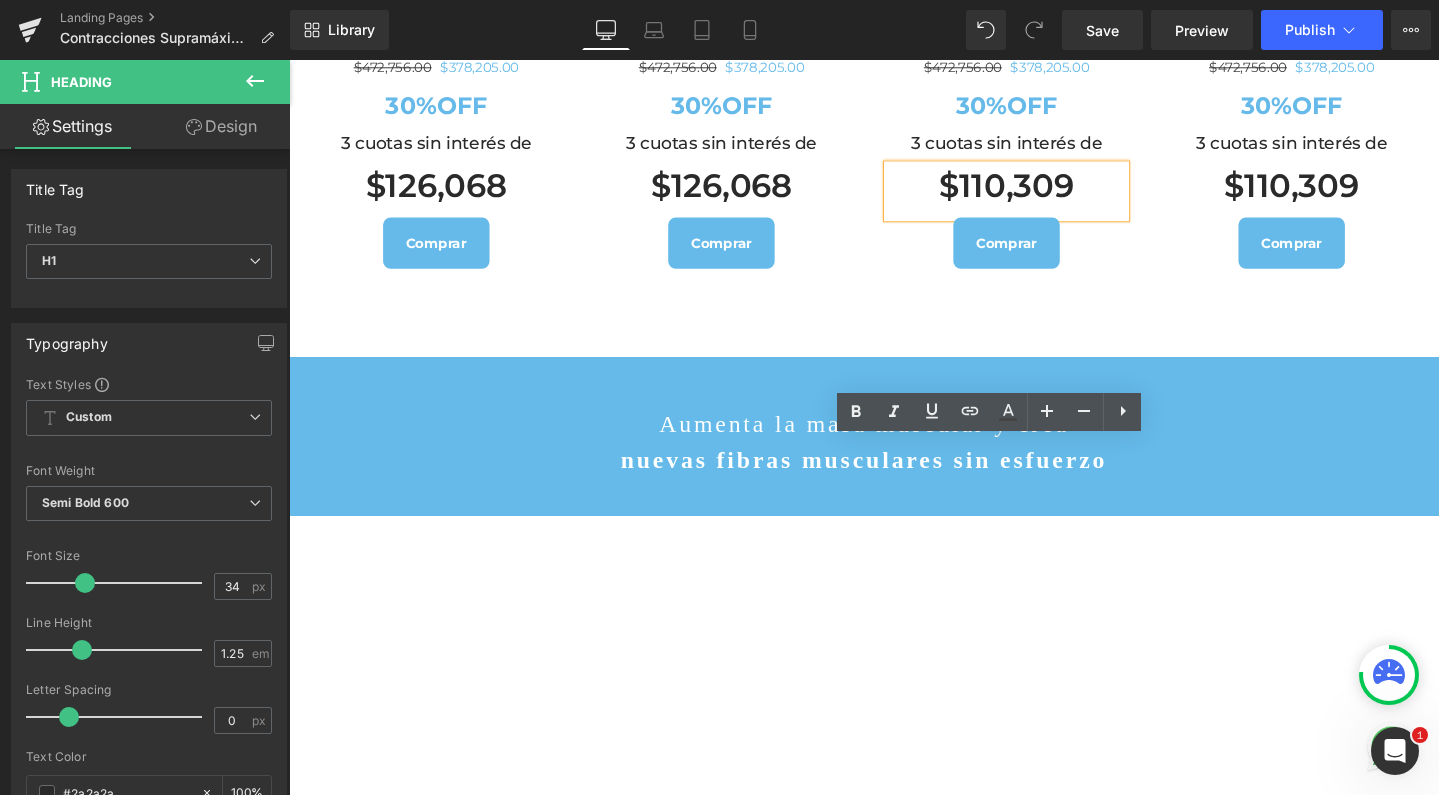 click on "$110,309" at bounding box center [1044, 192] 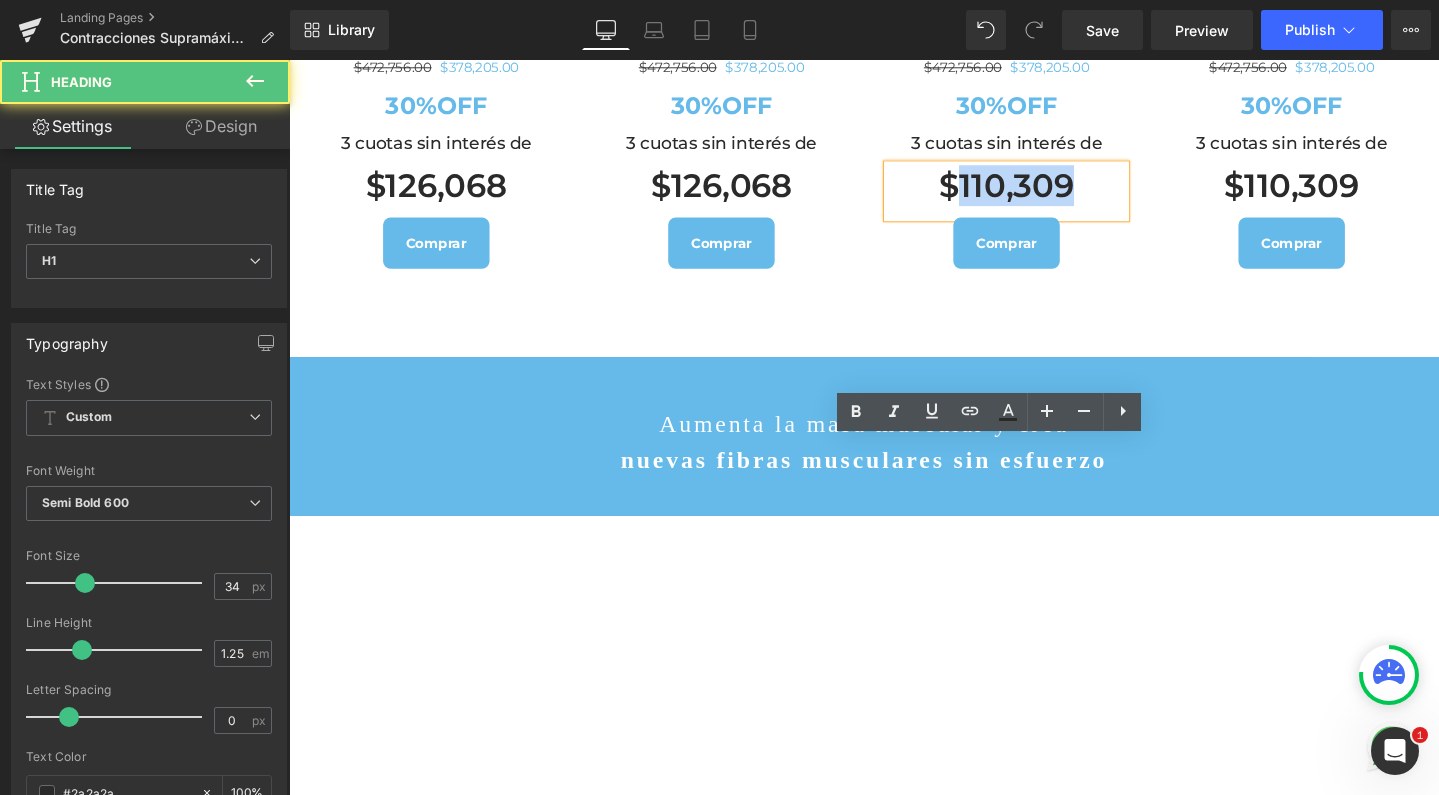 click on "$110,309" at bounding box center (1044, 192) 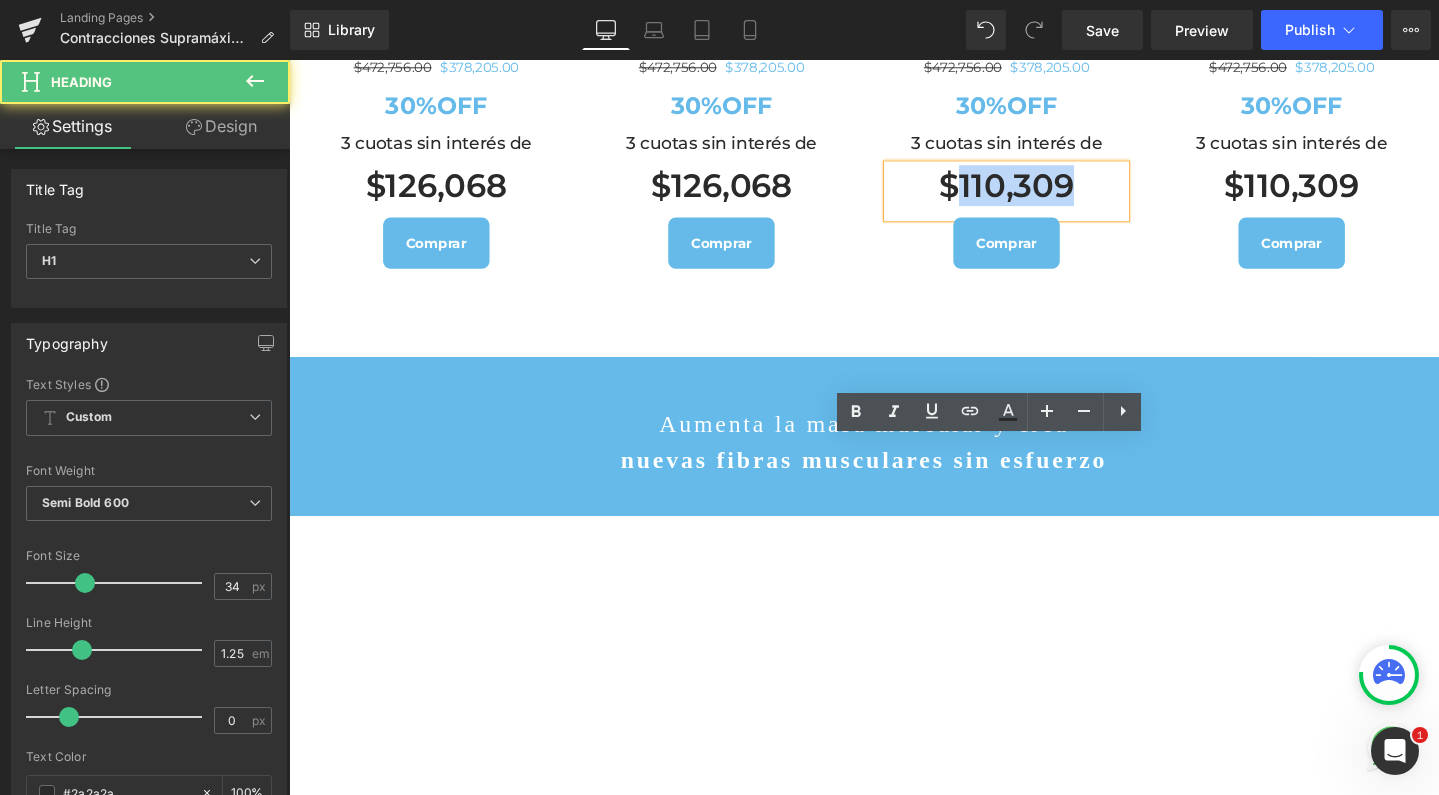 paste 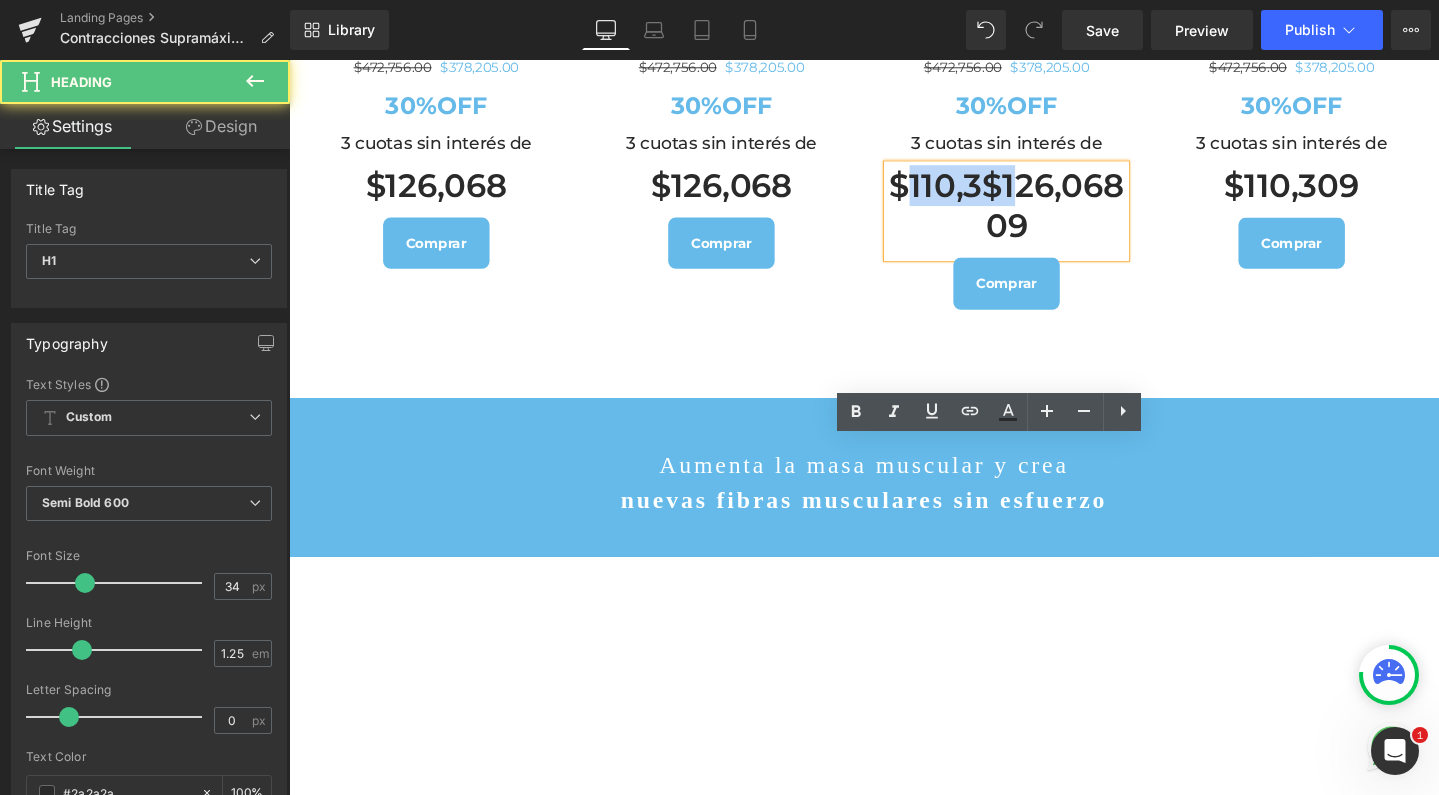 click on "$110,3$126,06809" at bounding box center [1044, 213] 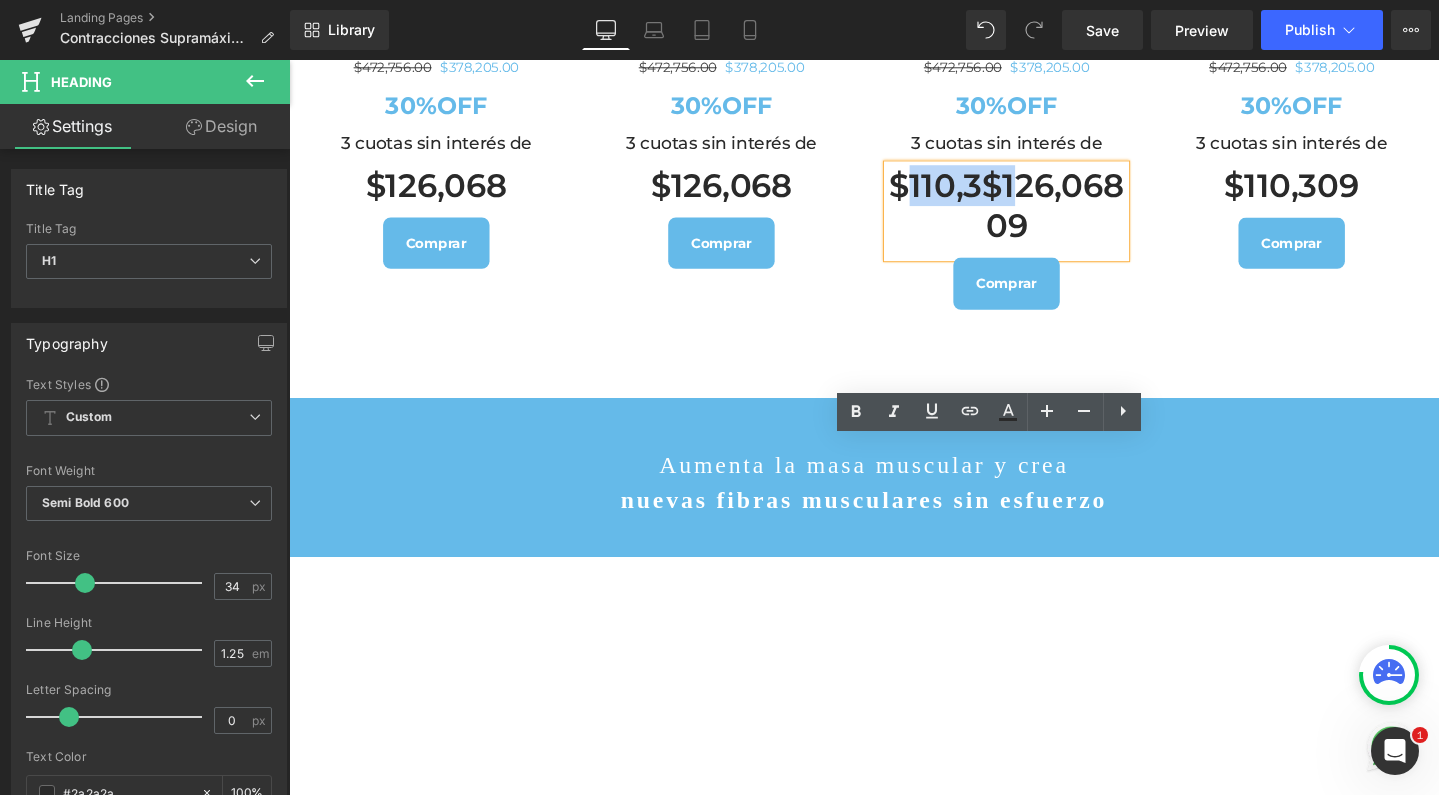 type 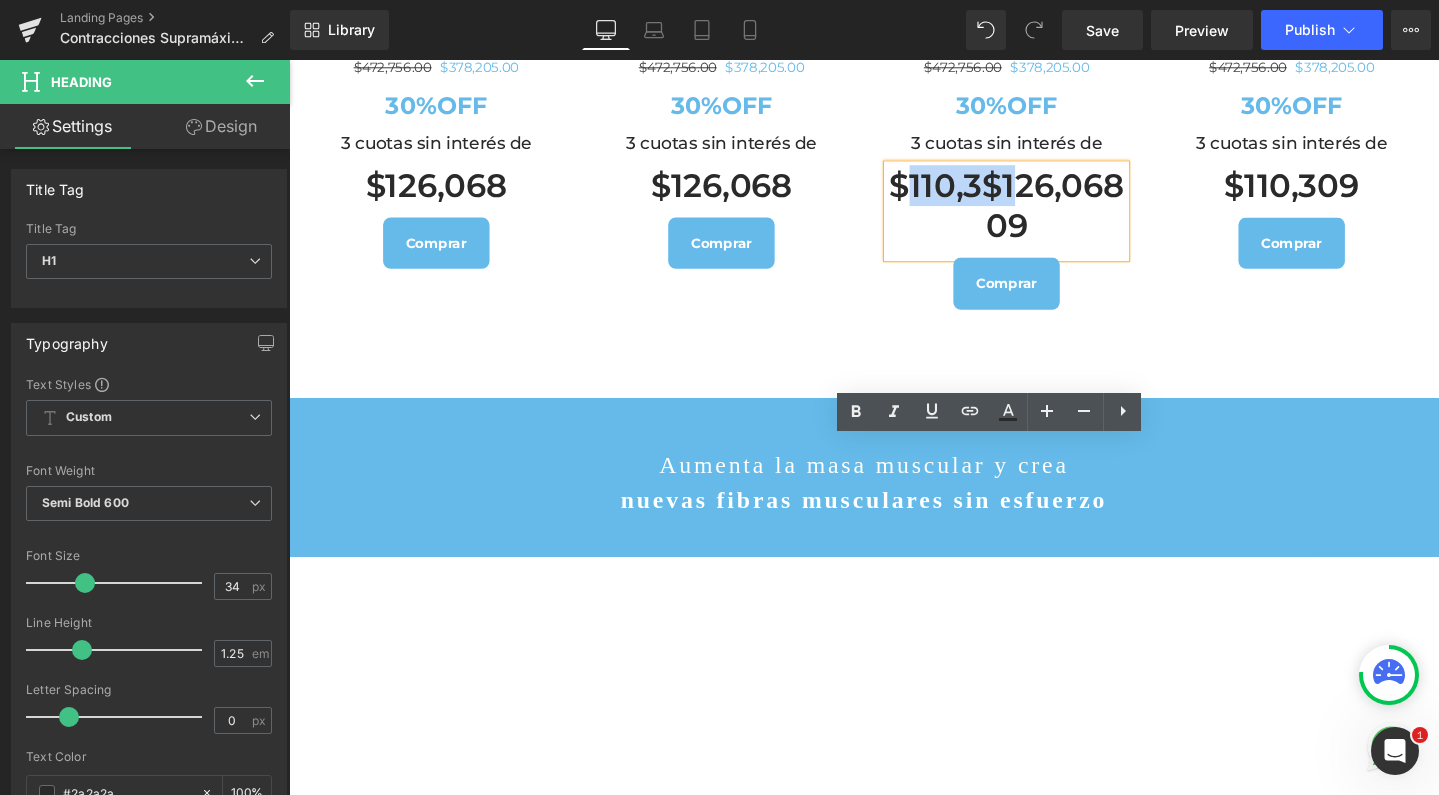 click on "$110,3$126,06809" at bounding box center (1044, 213) 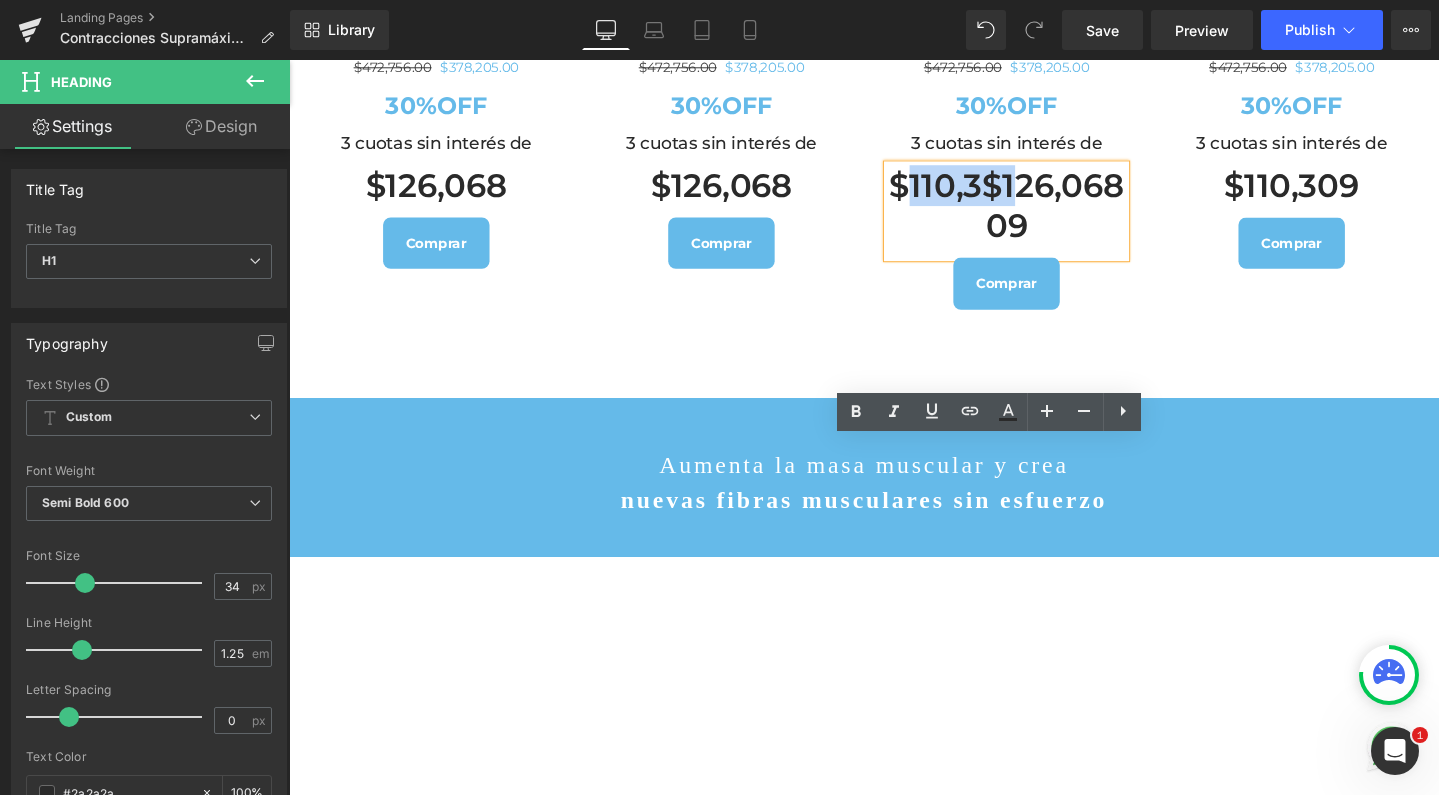 scroll, scrollTop: 10, scrollLeft: 10, axis: both 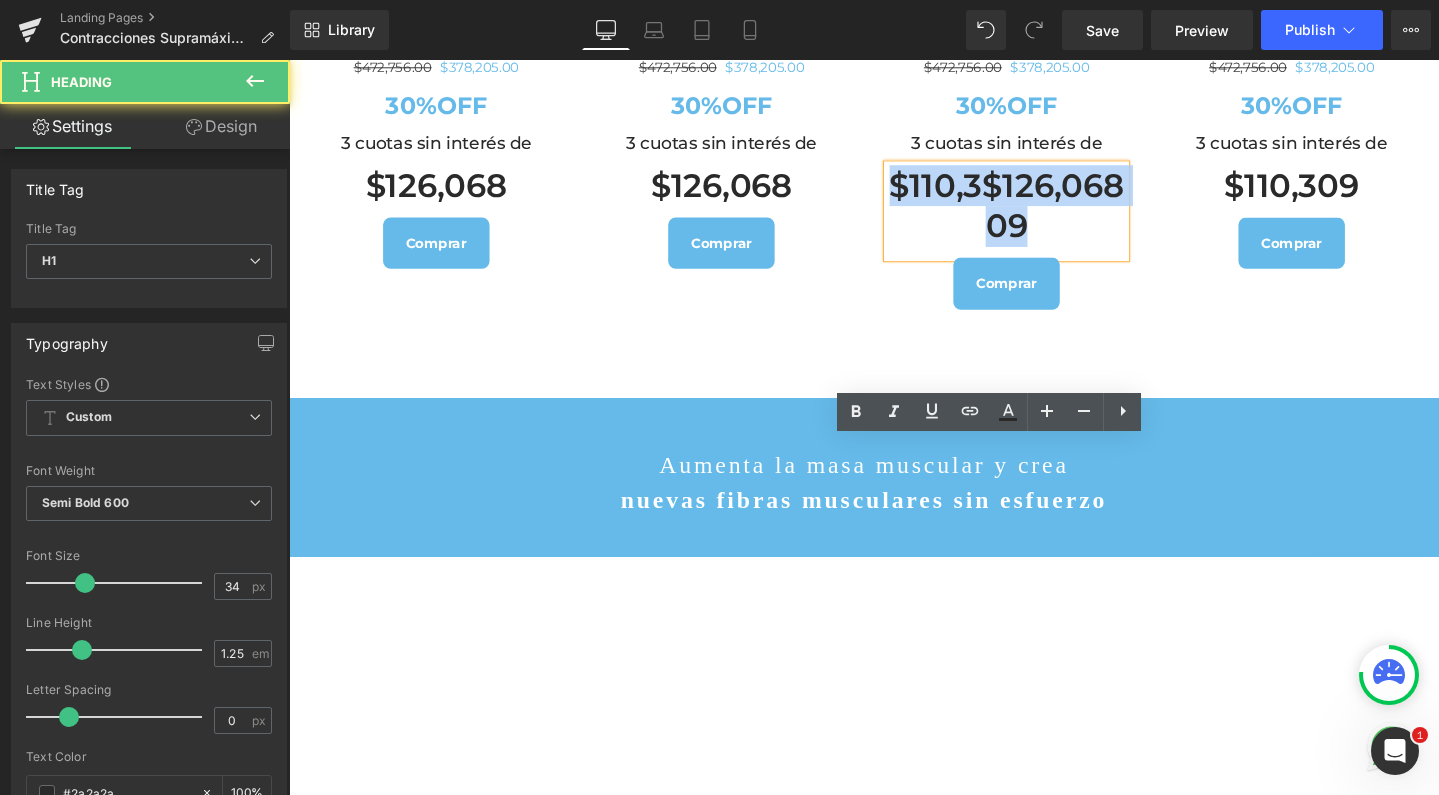 click on "$110,3$126,06809" at bounding box center [1044, 213] 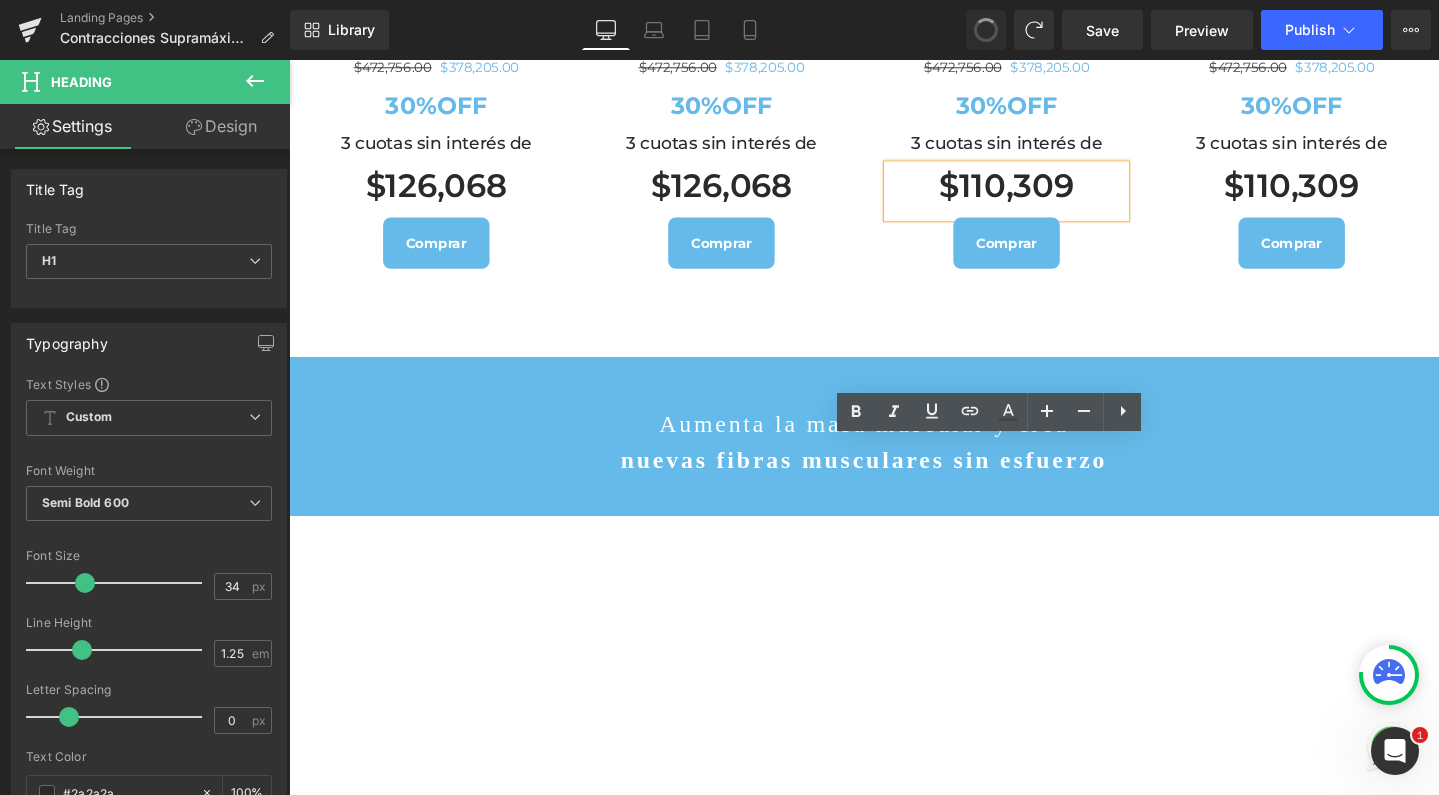 scroll, scrollTop: 9101, scrollLeft: 1190, axis: both 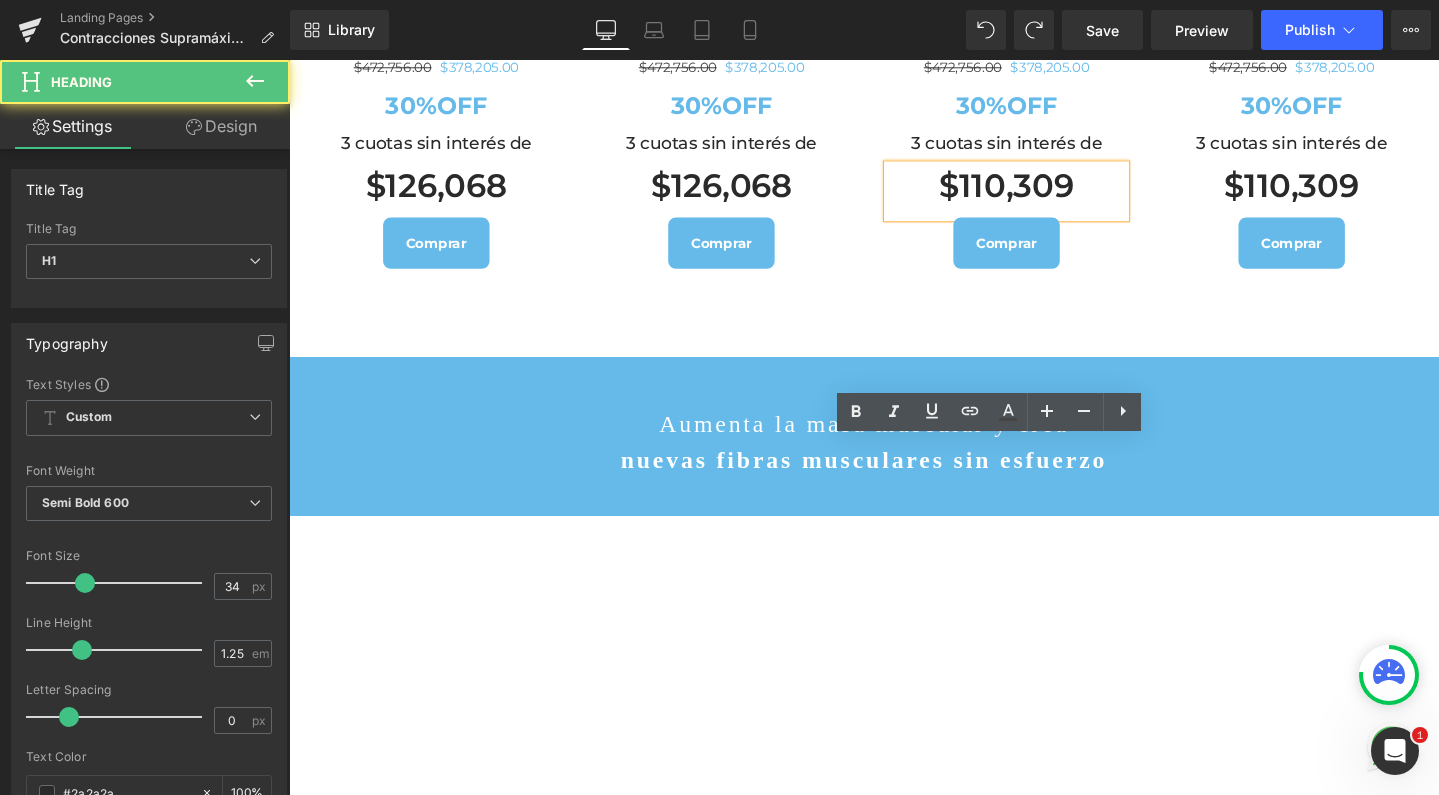 click on "$110,309" at bounding box center [1044, 192] 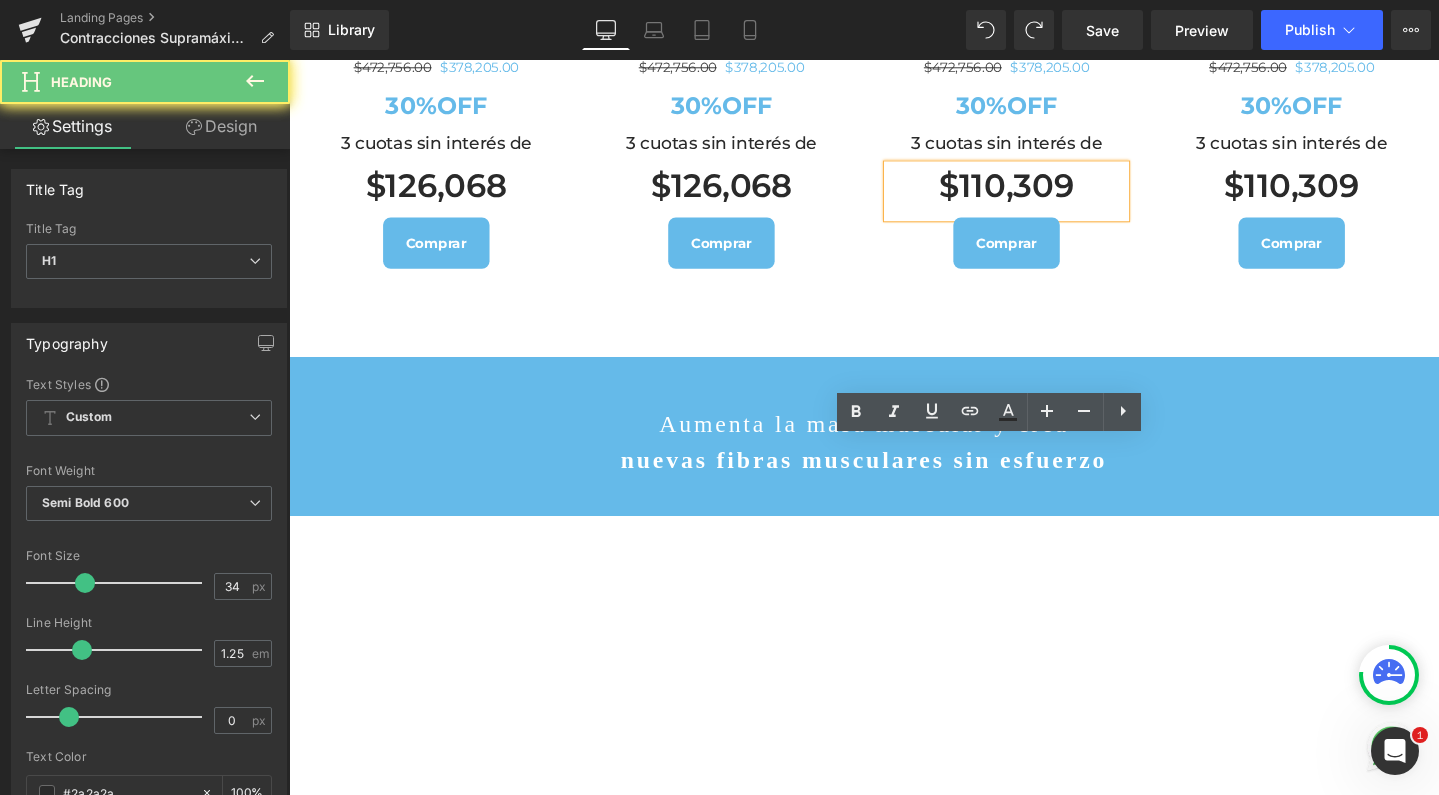 click on "$110,309" at bounding box center (1044, 192) 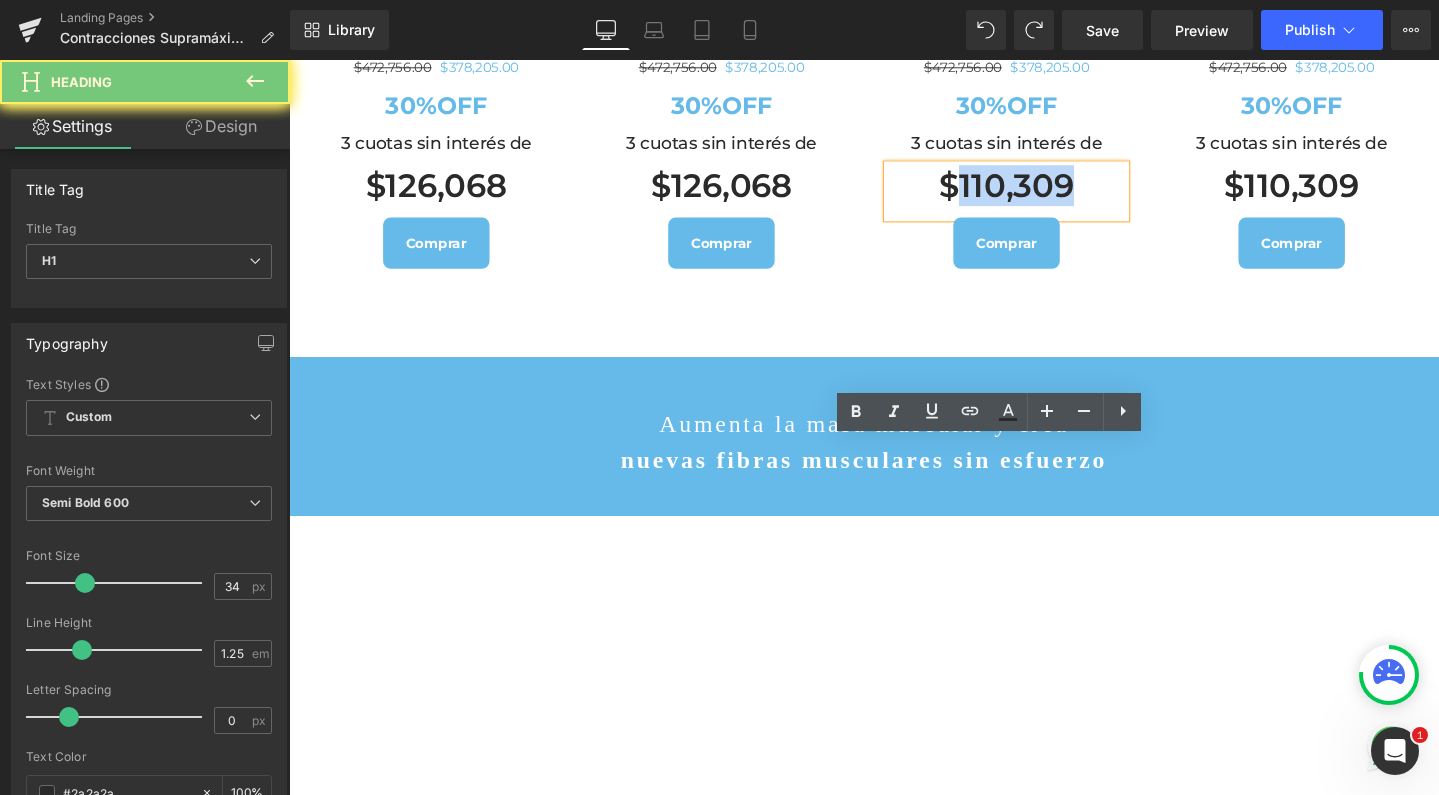click on "$110,309" at bounding box center (1044, 192) 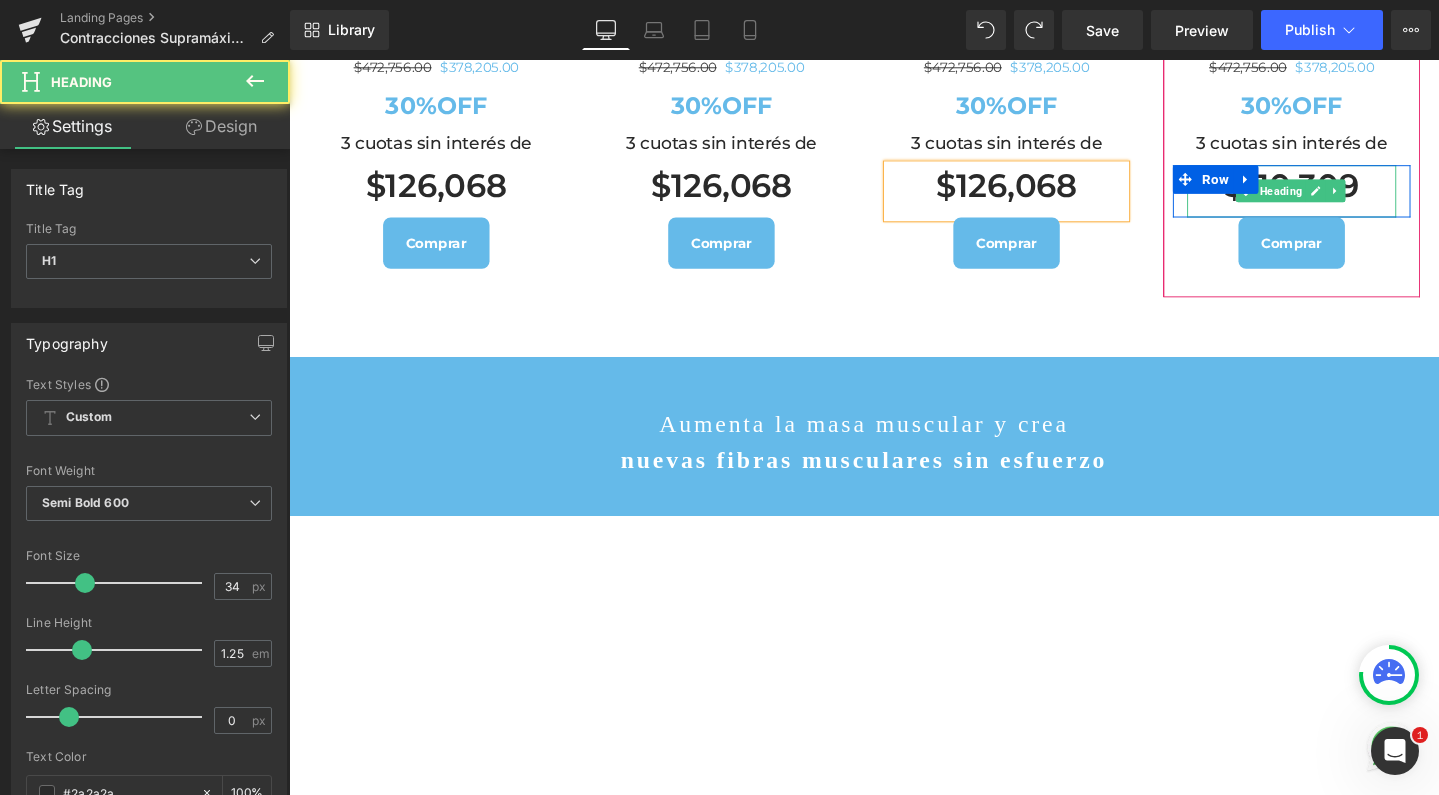click on "$110,309" at bounding box center (1344, 192) 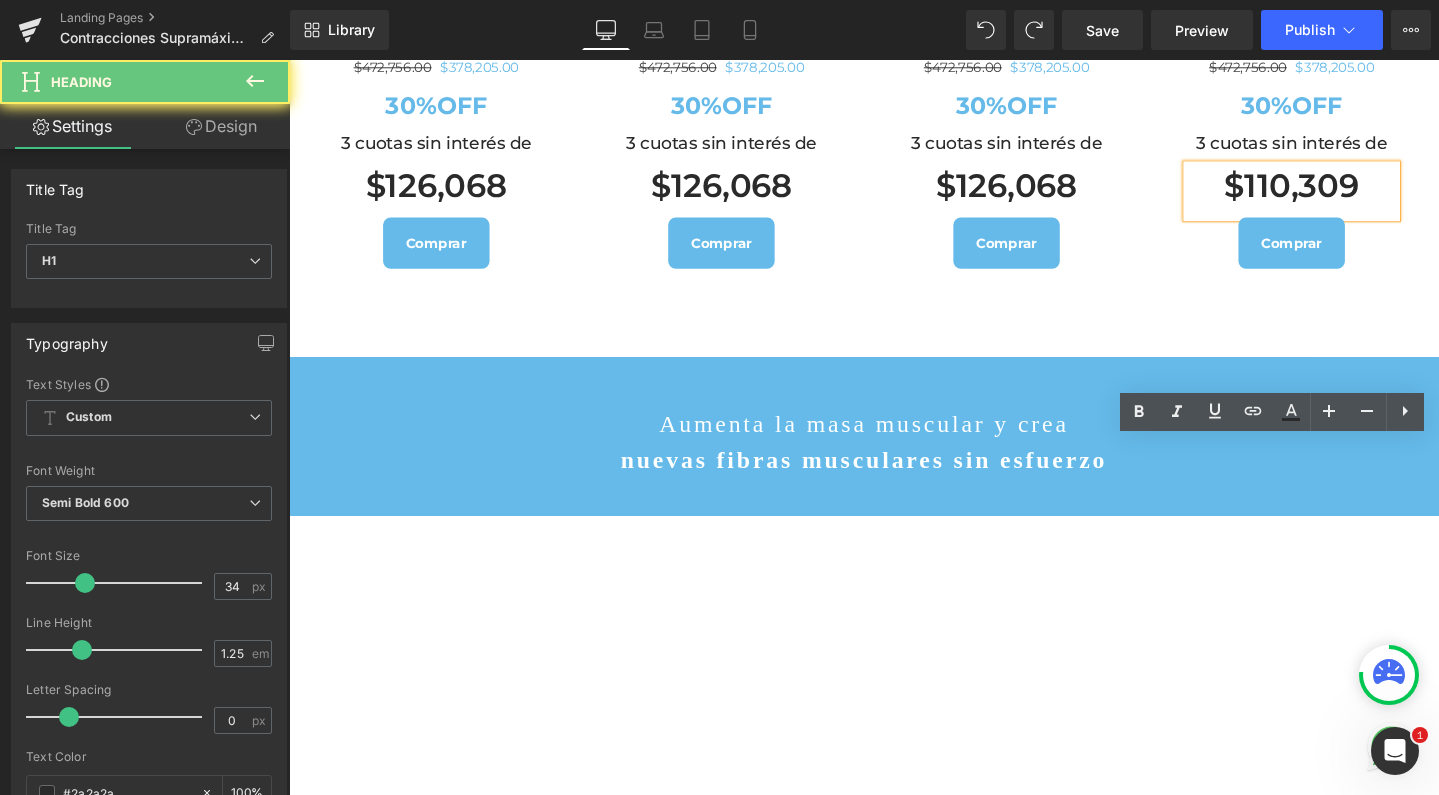 click on "$110,309" at bounding box center (1344, 192) 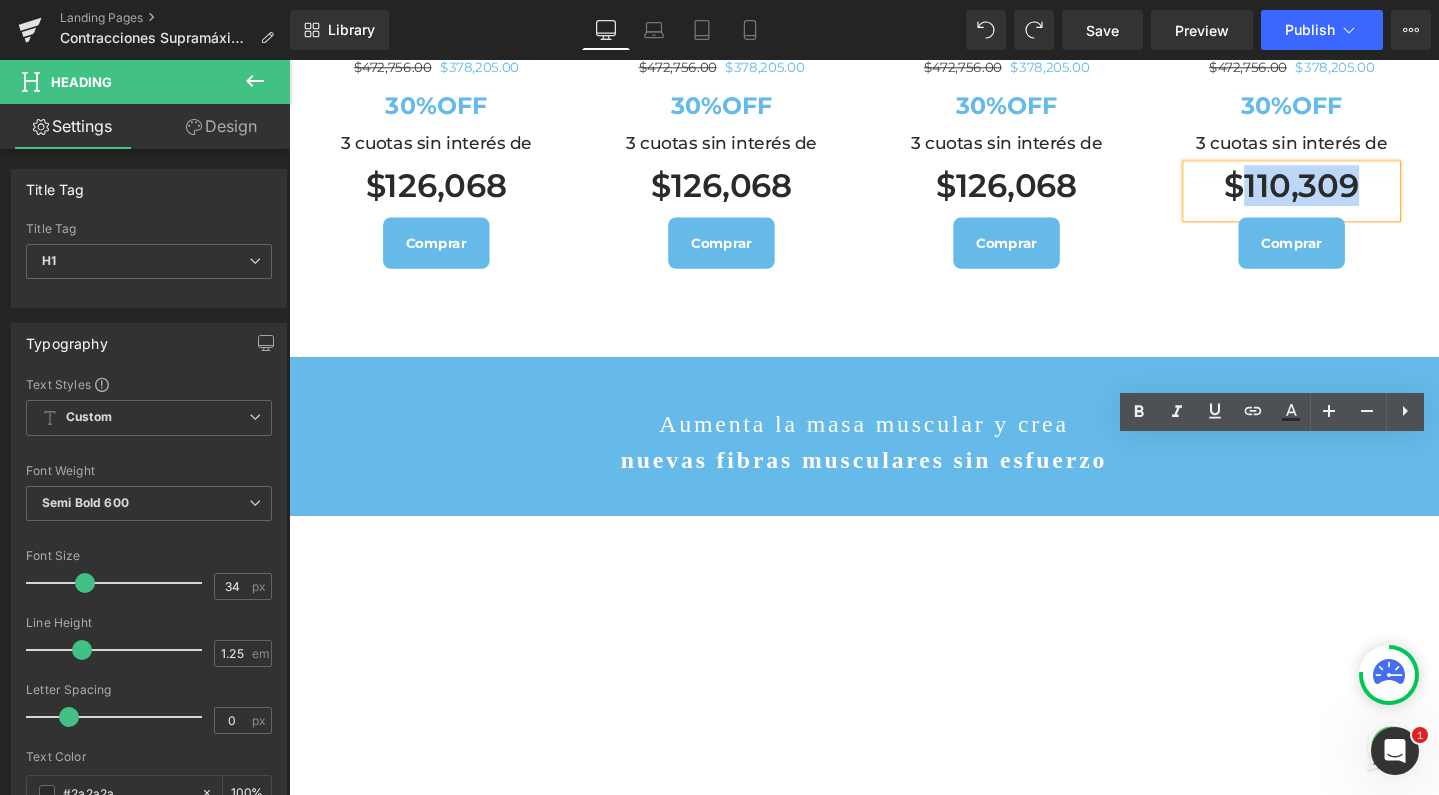 click on "$110,309" at bounding box center [1344, 192] 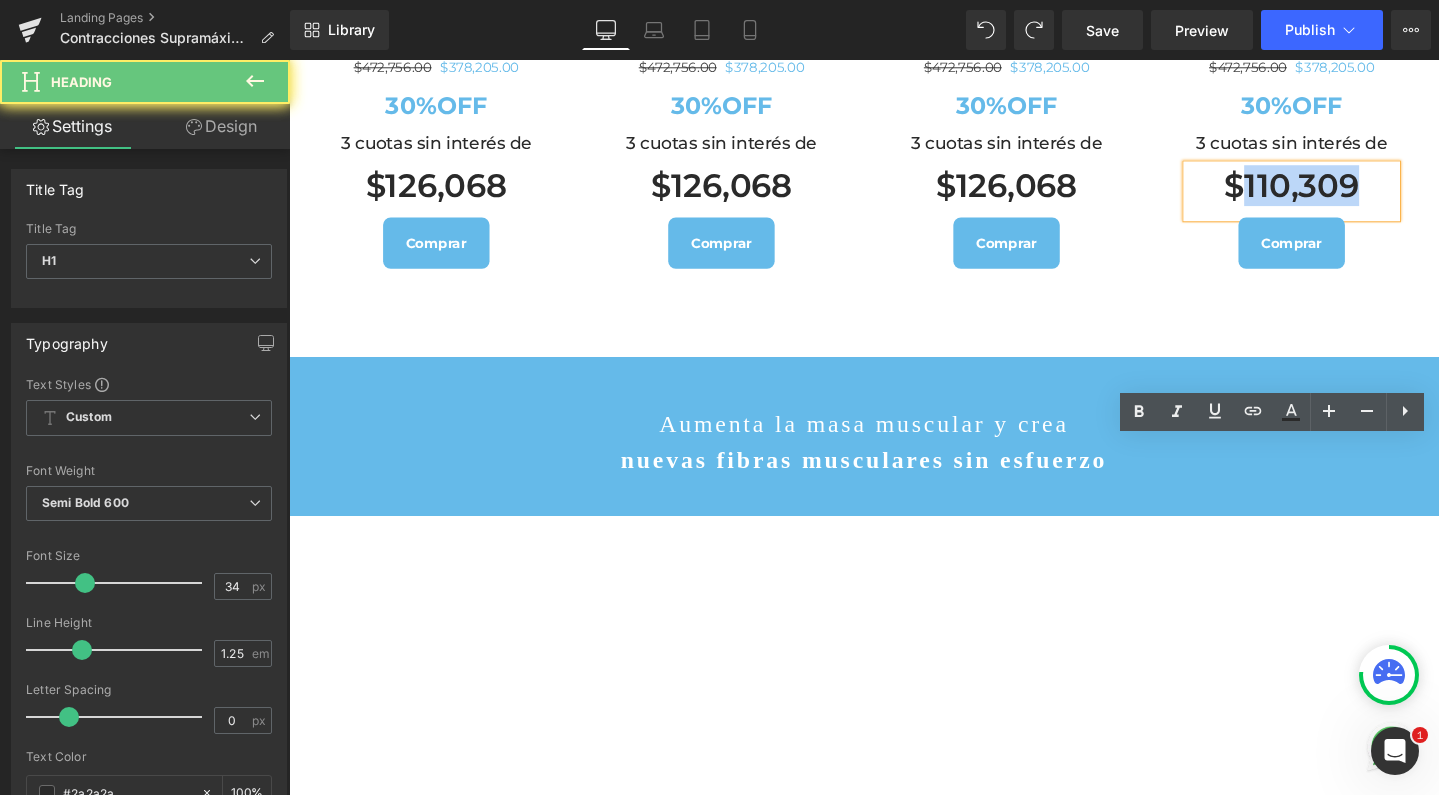 click on "$110,309" at bounding box center [1344, 192] 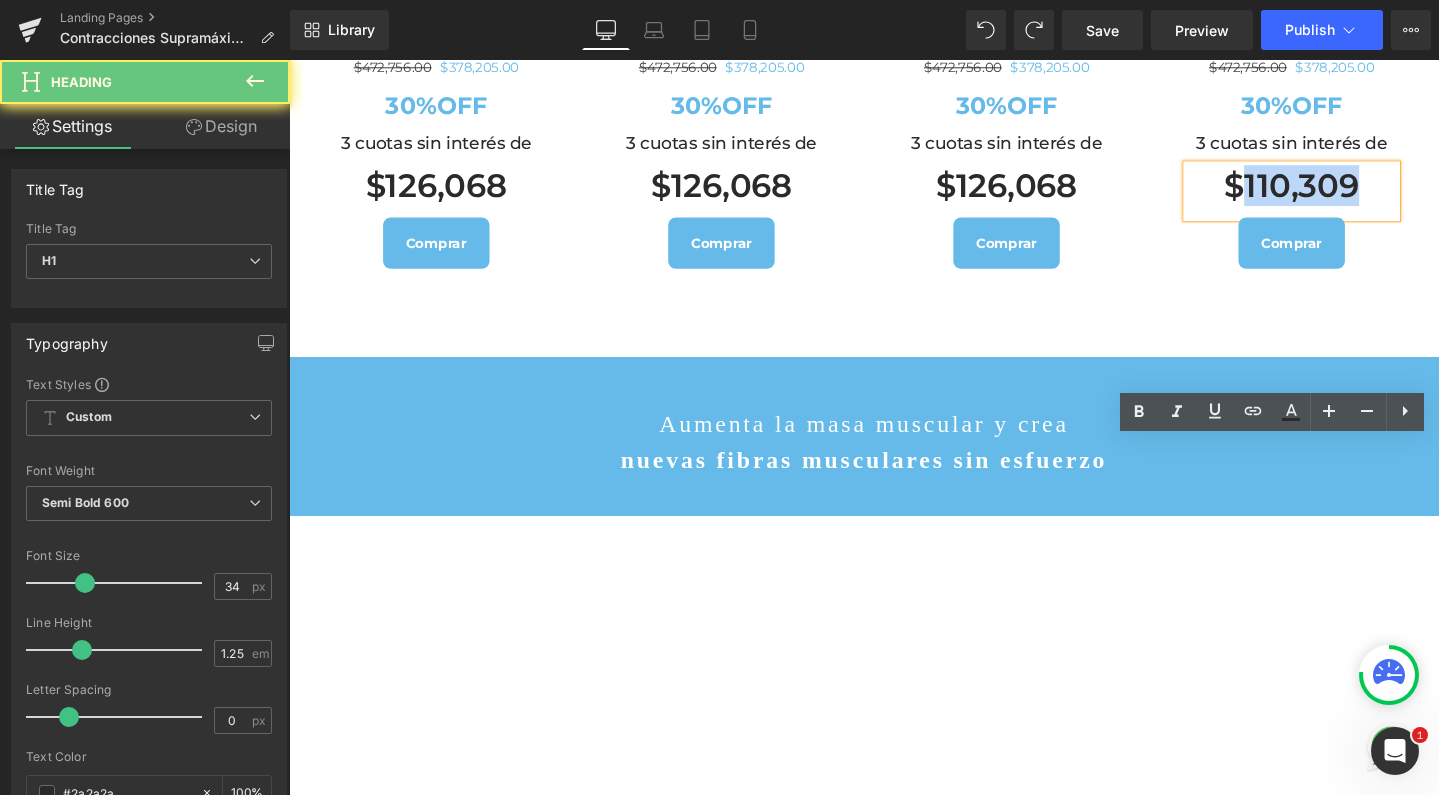 paste 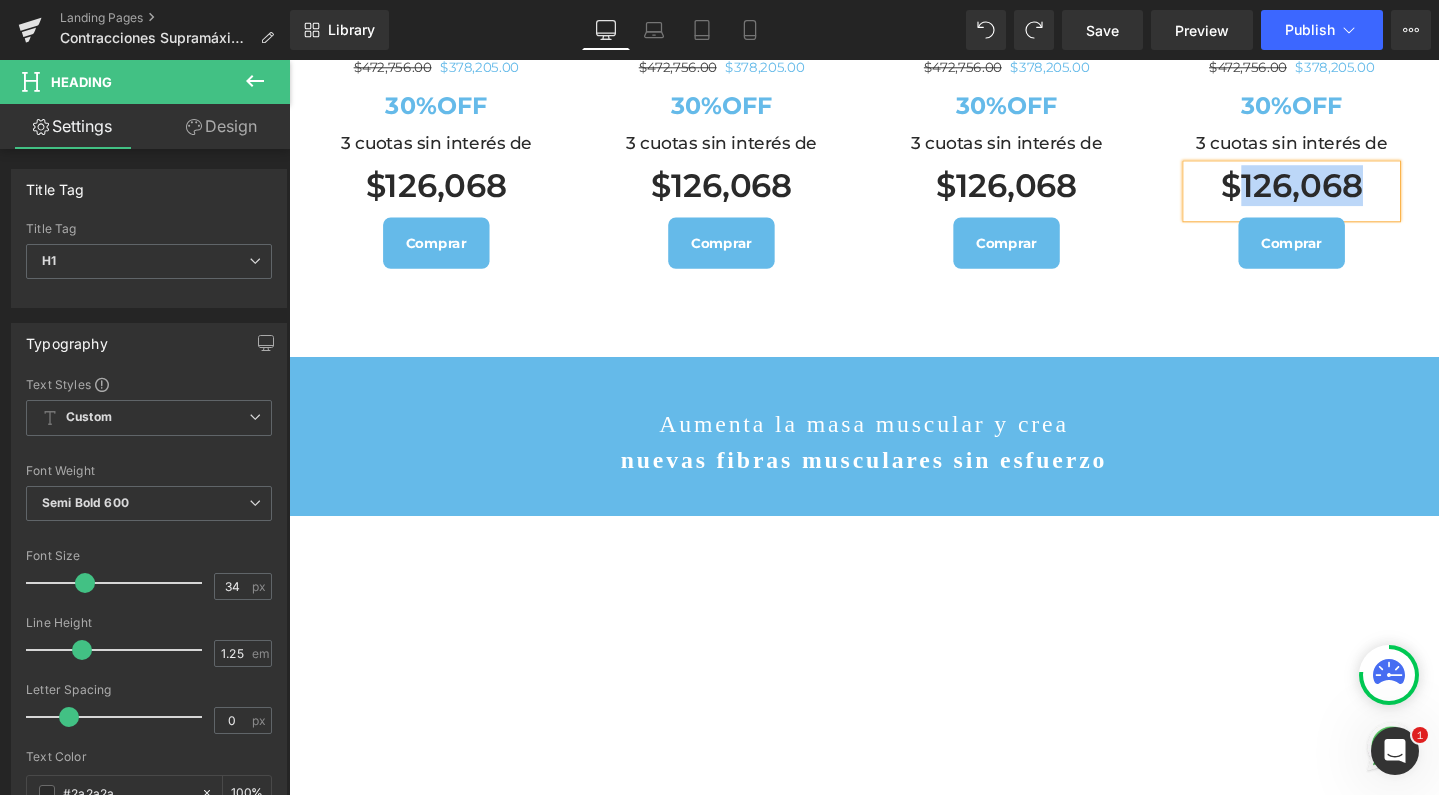 type 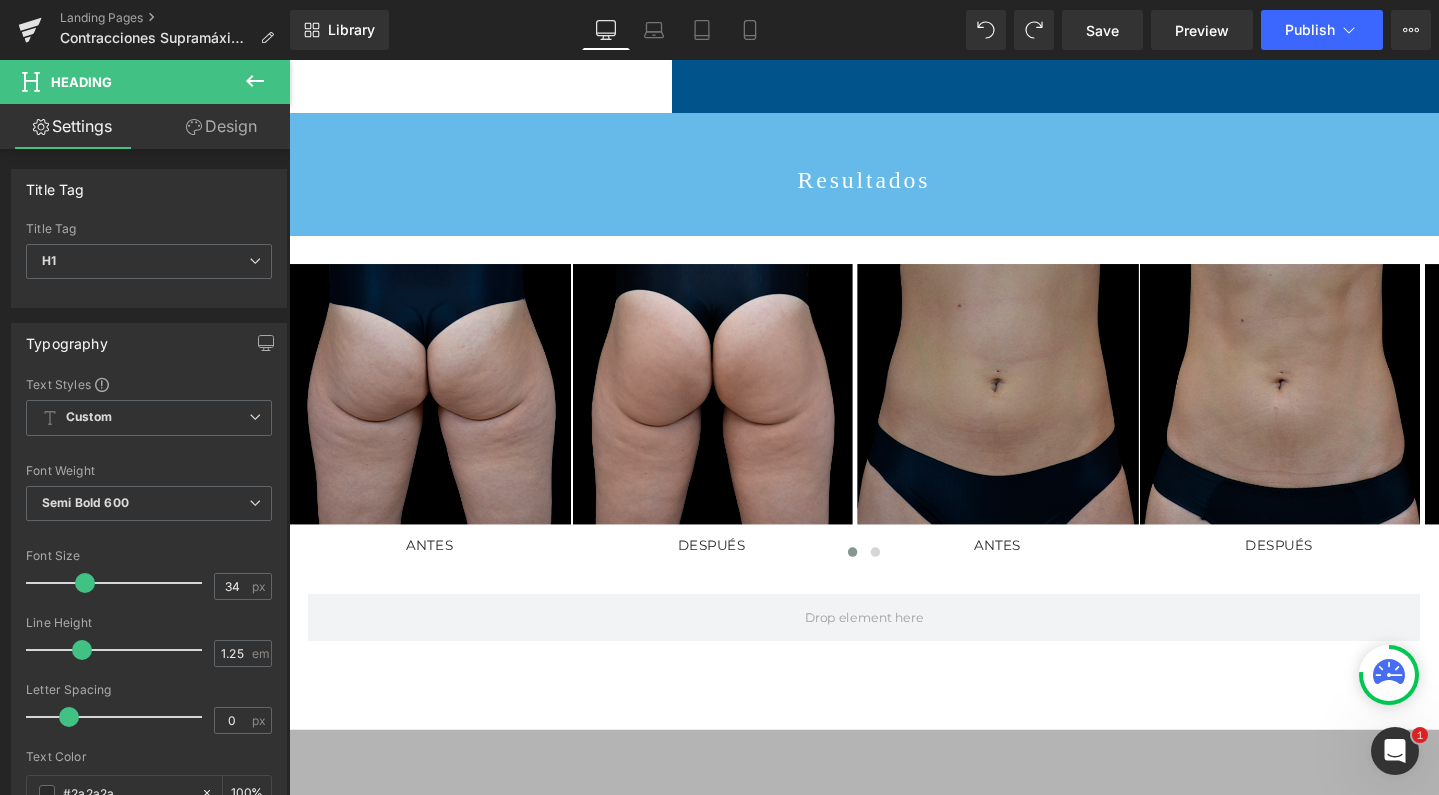 scroll, scrollTop: 5578, scrollLeft: 0, axis: vertical 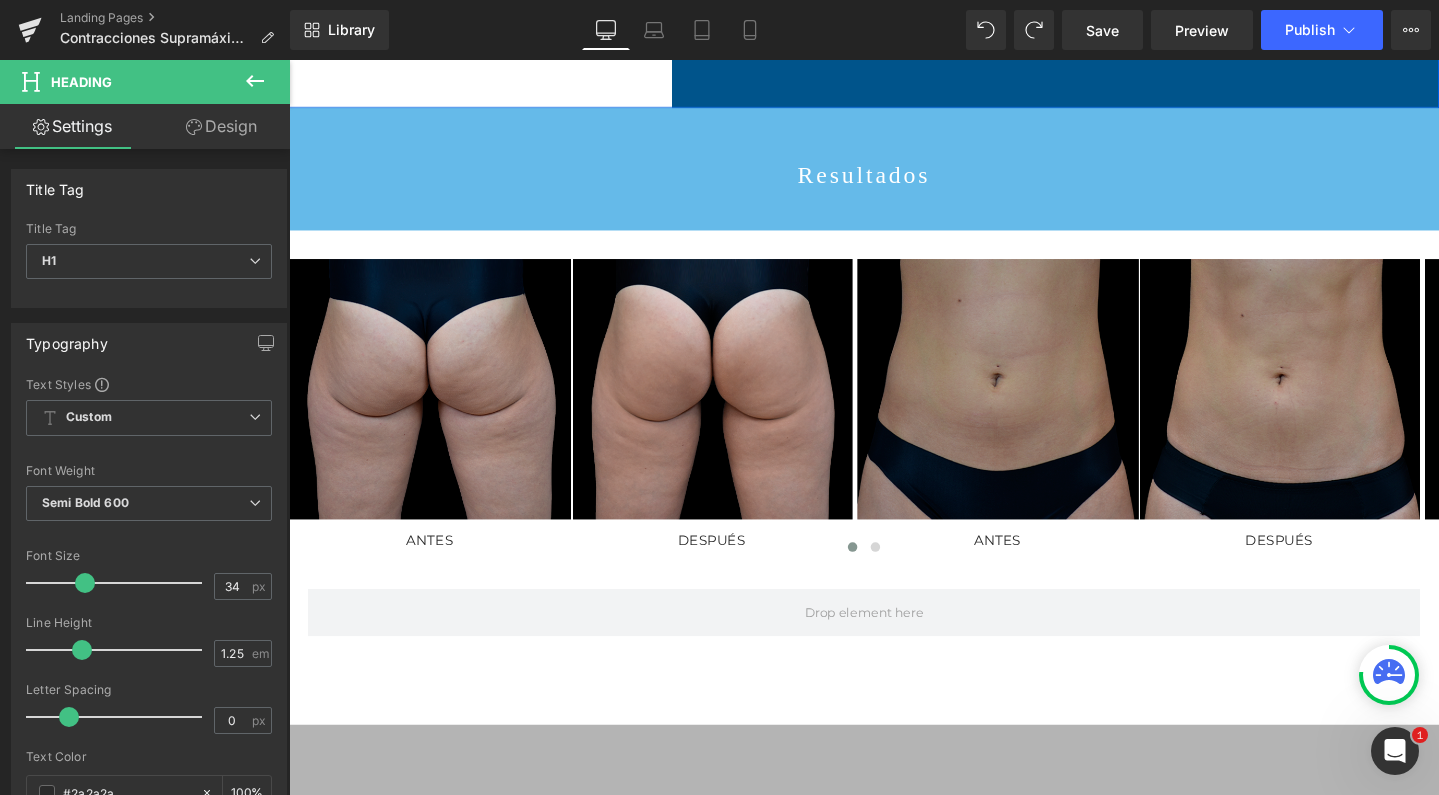click on "Heading" at bounding box center (480, -61) 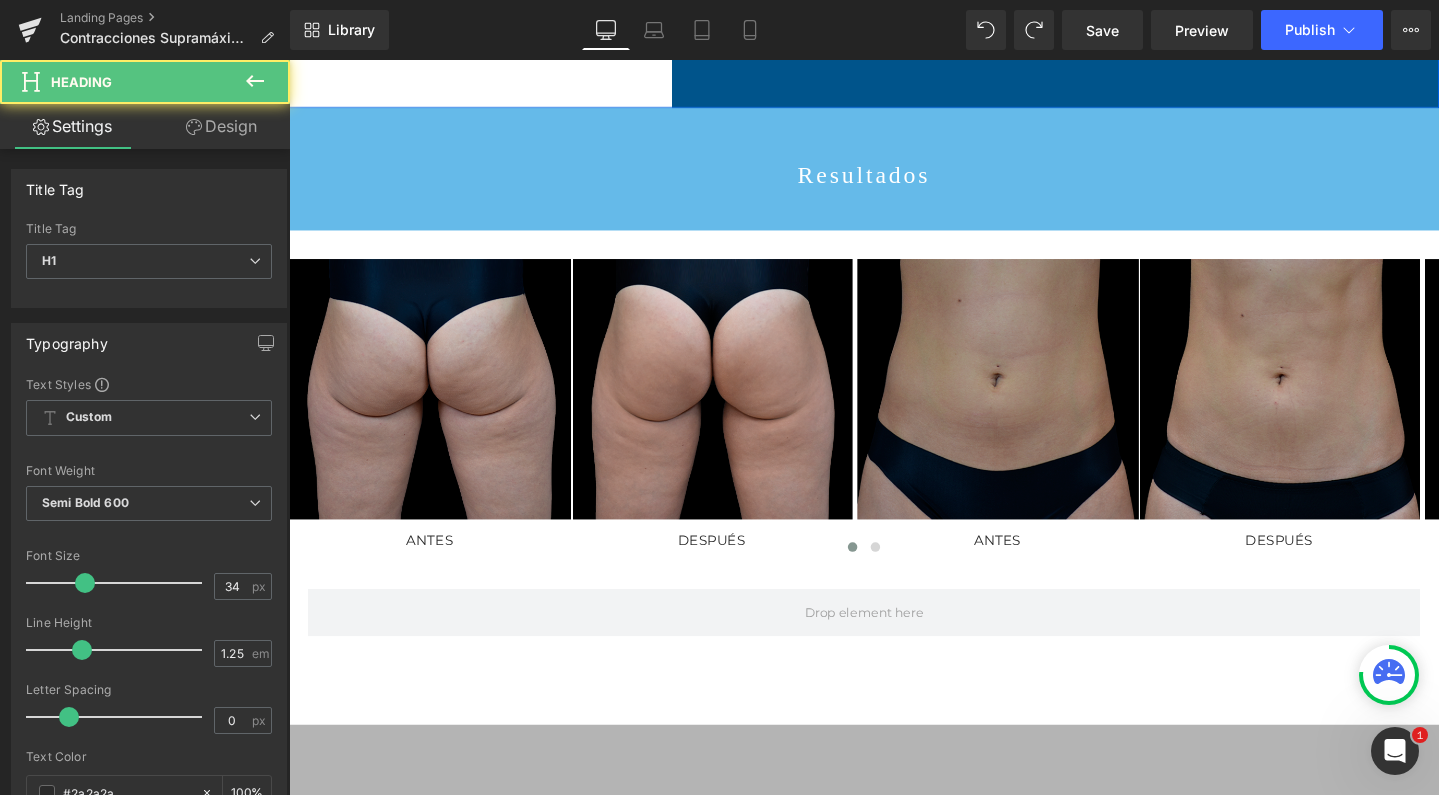 click on "$94,117" at bounding box center (490, -68) 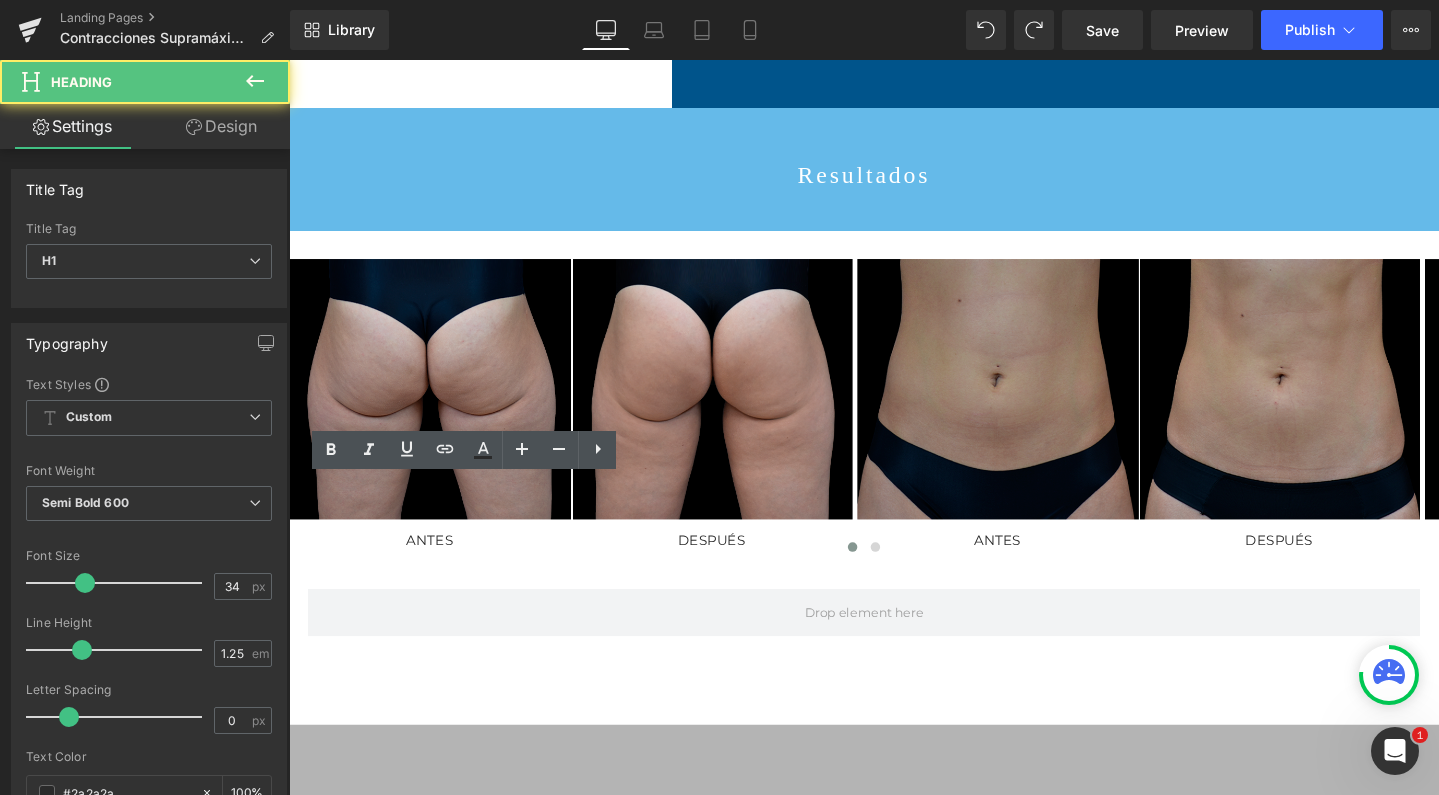 drag, startPoint x: 544, startPoint y: 513, endPoint x: 448, endPoint y: 513, distance: 96 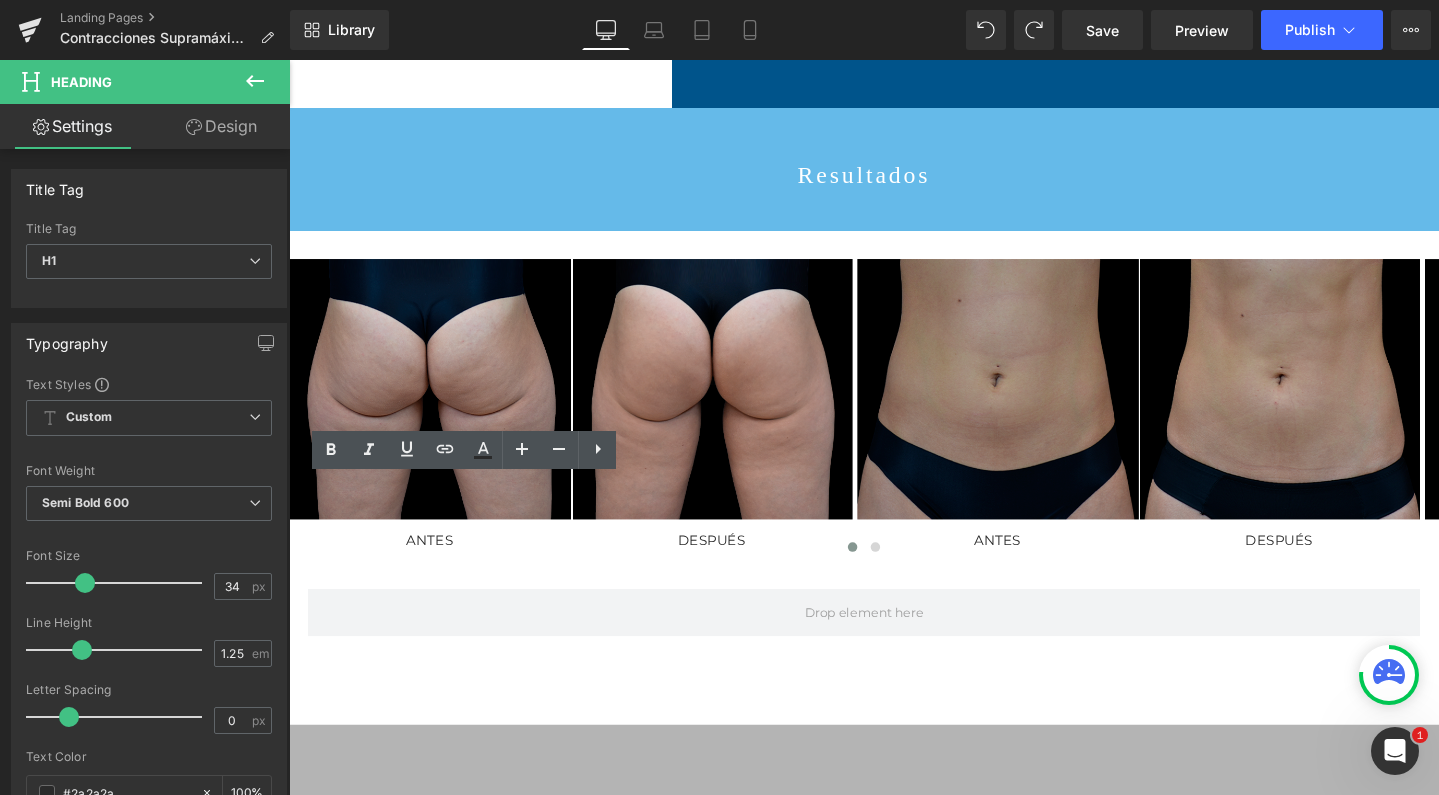 type 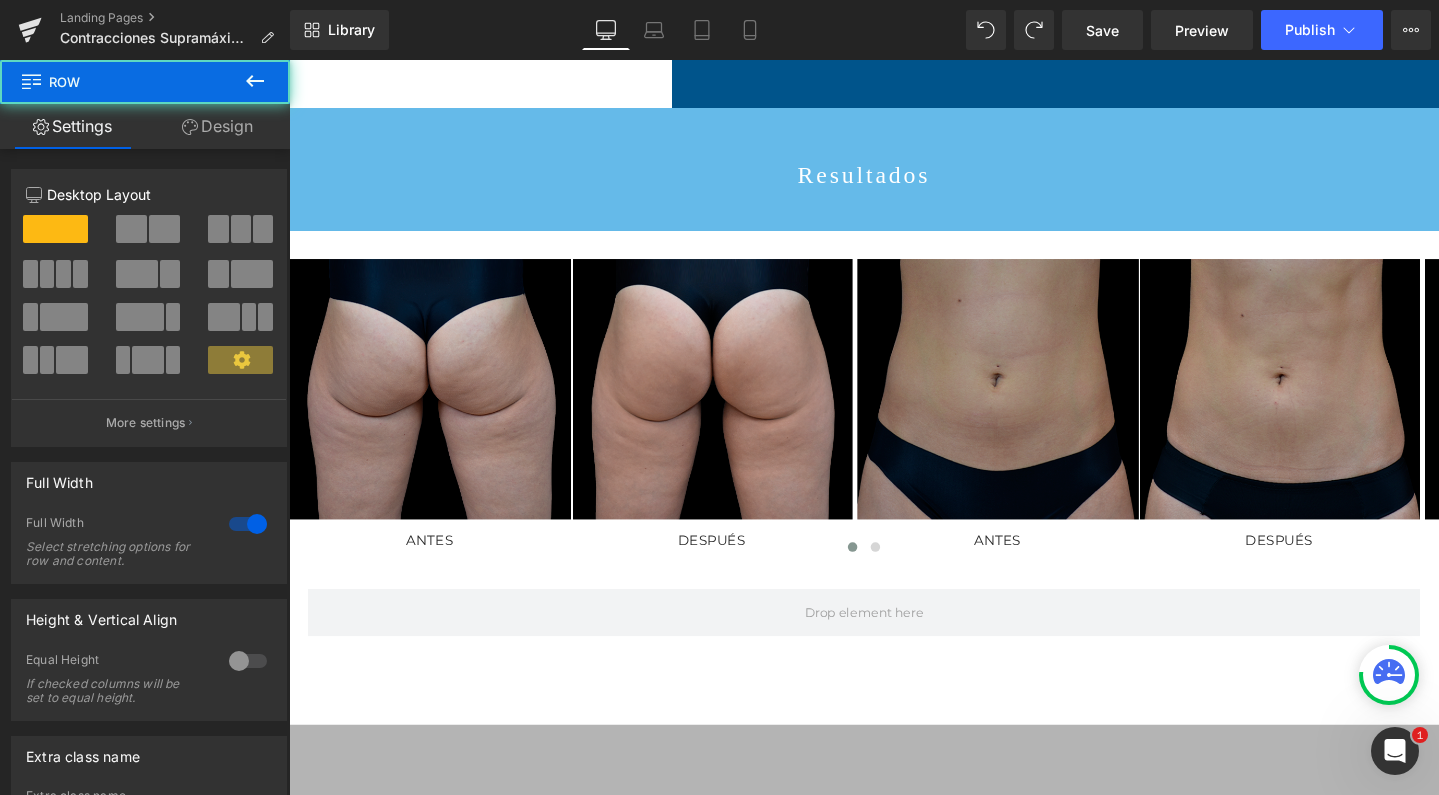 click on "¡Combinalos con Emsella para  fortalecer el suelo pévico ! Text Block         Row" at bounding box center (894, -535) 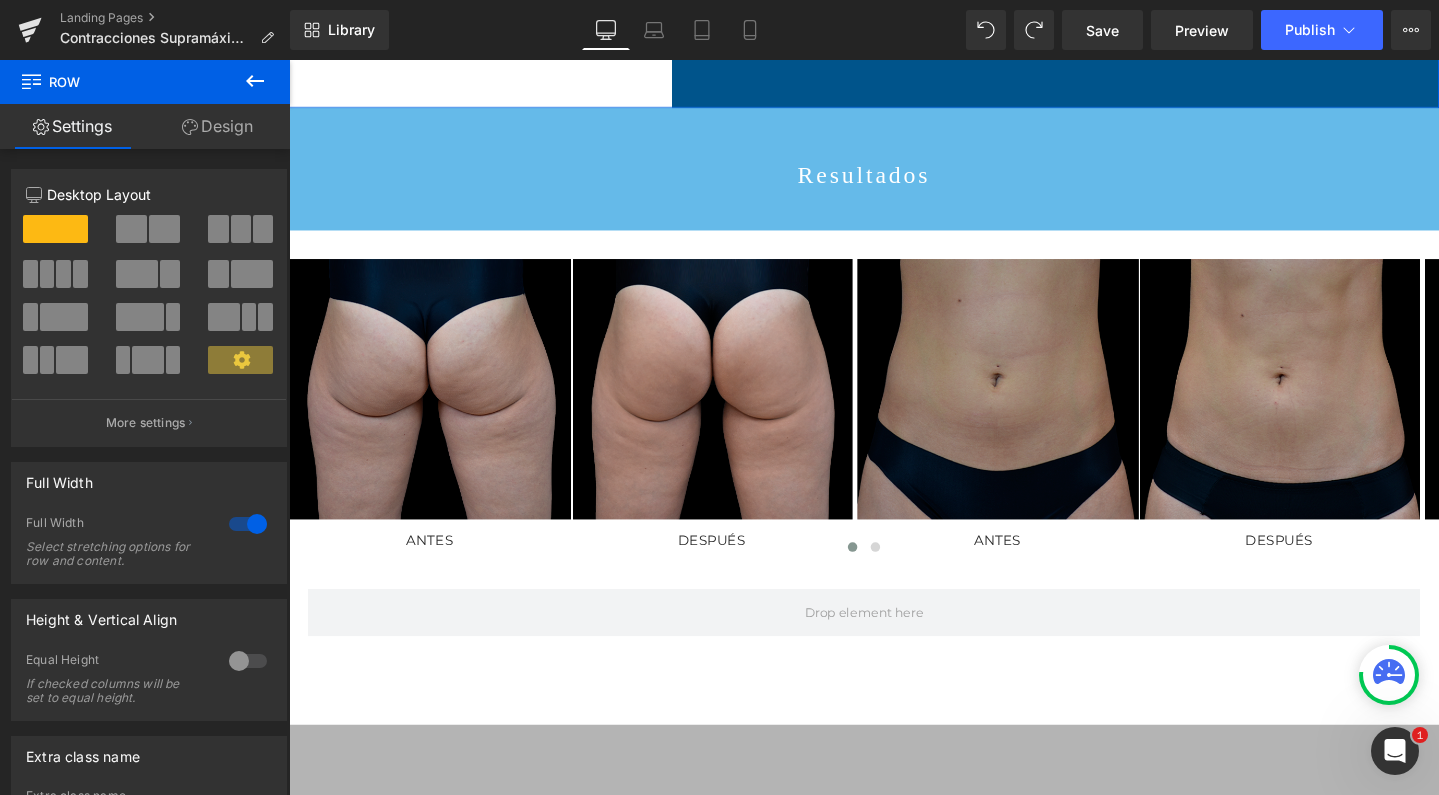 click at bounding box center (366, -436) 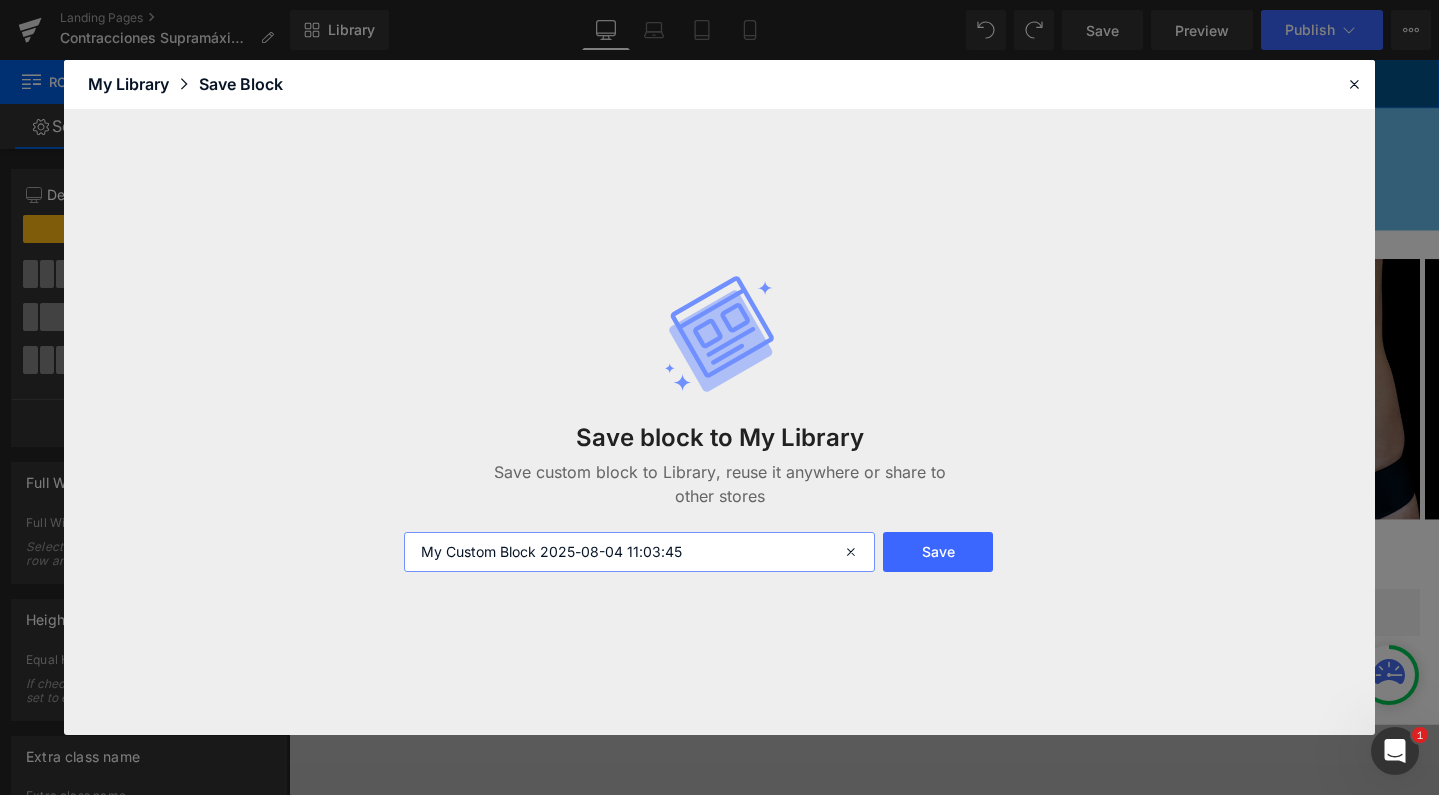 click on "My Custom Block 2025-08-04 11:03:45" at bounding box center (640, 552) 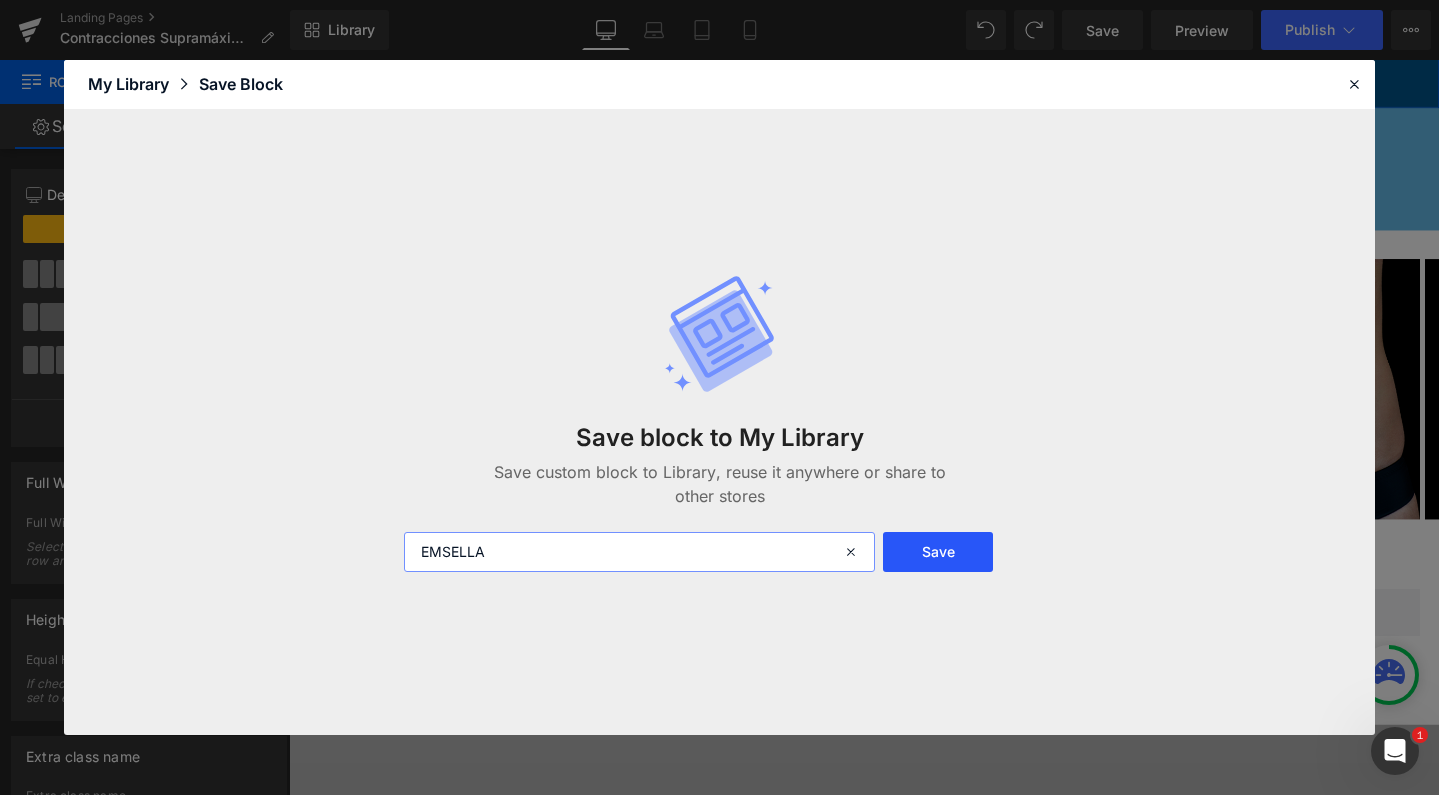 type on "EMSELLA" 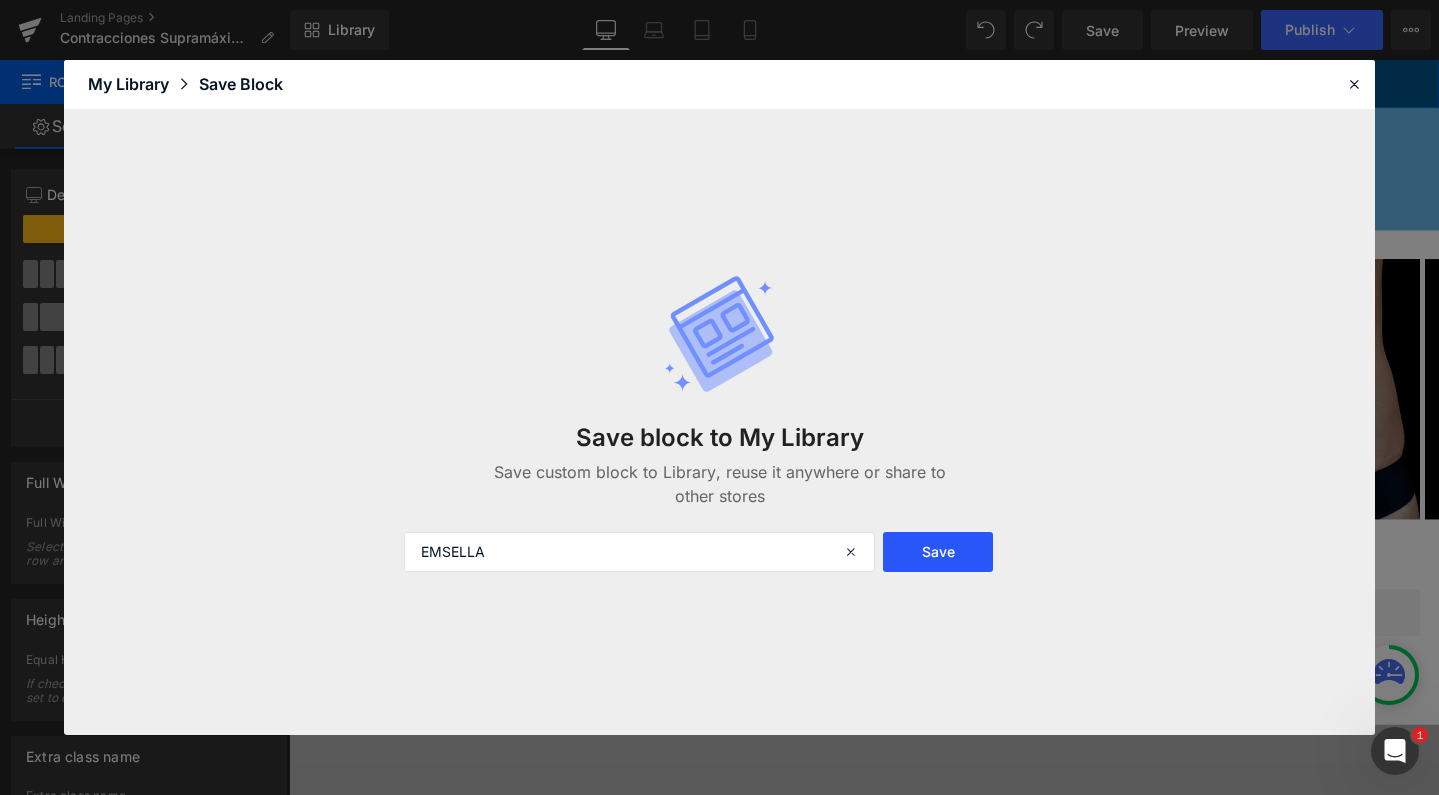click on "Save" at bounding box center [937, 552] 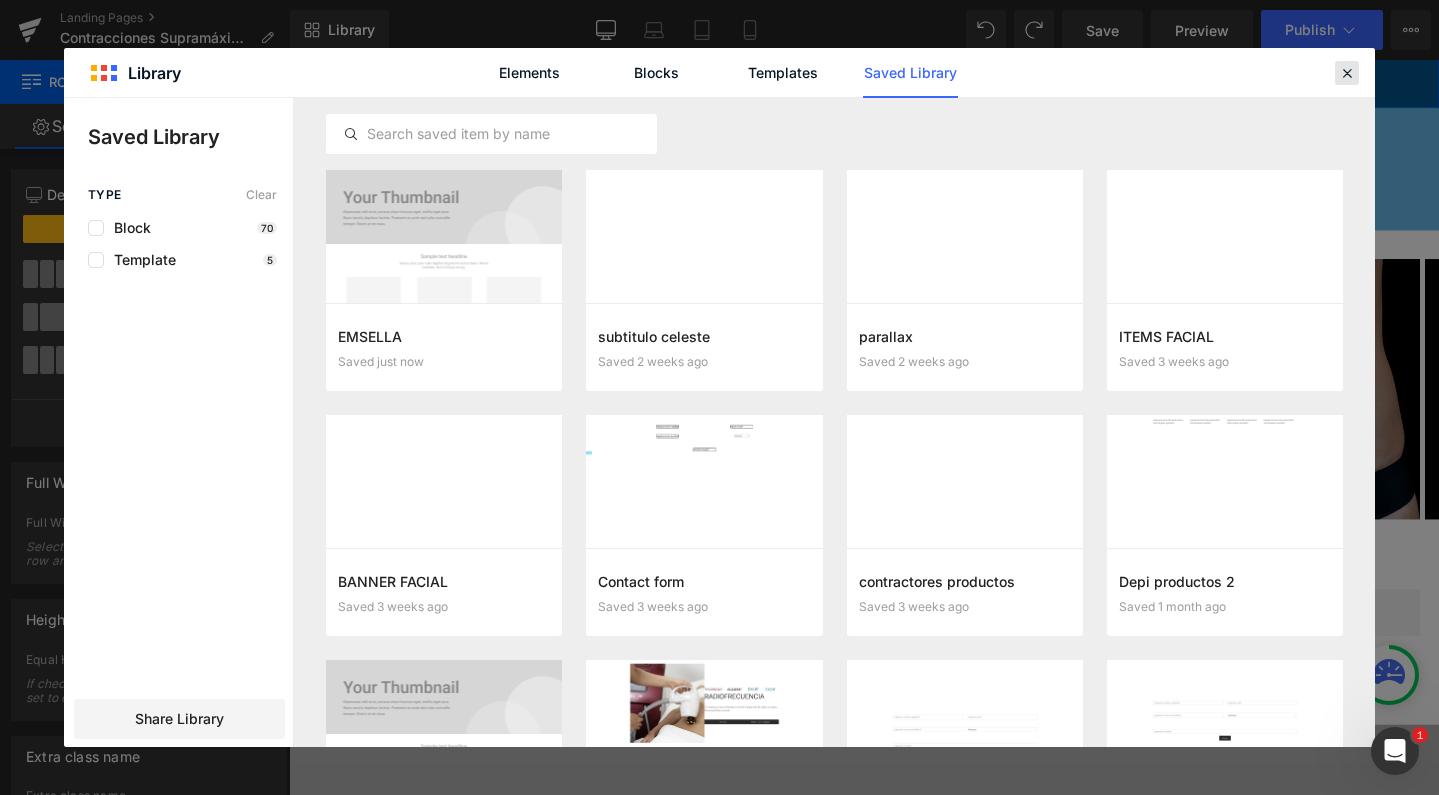 click at bounding box center [1347, 73] 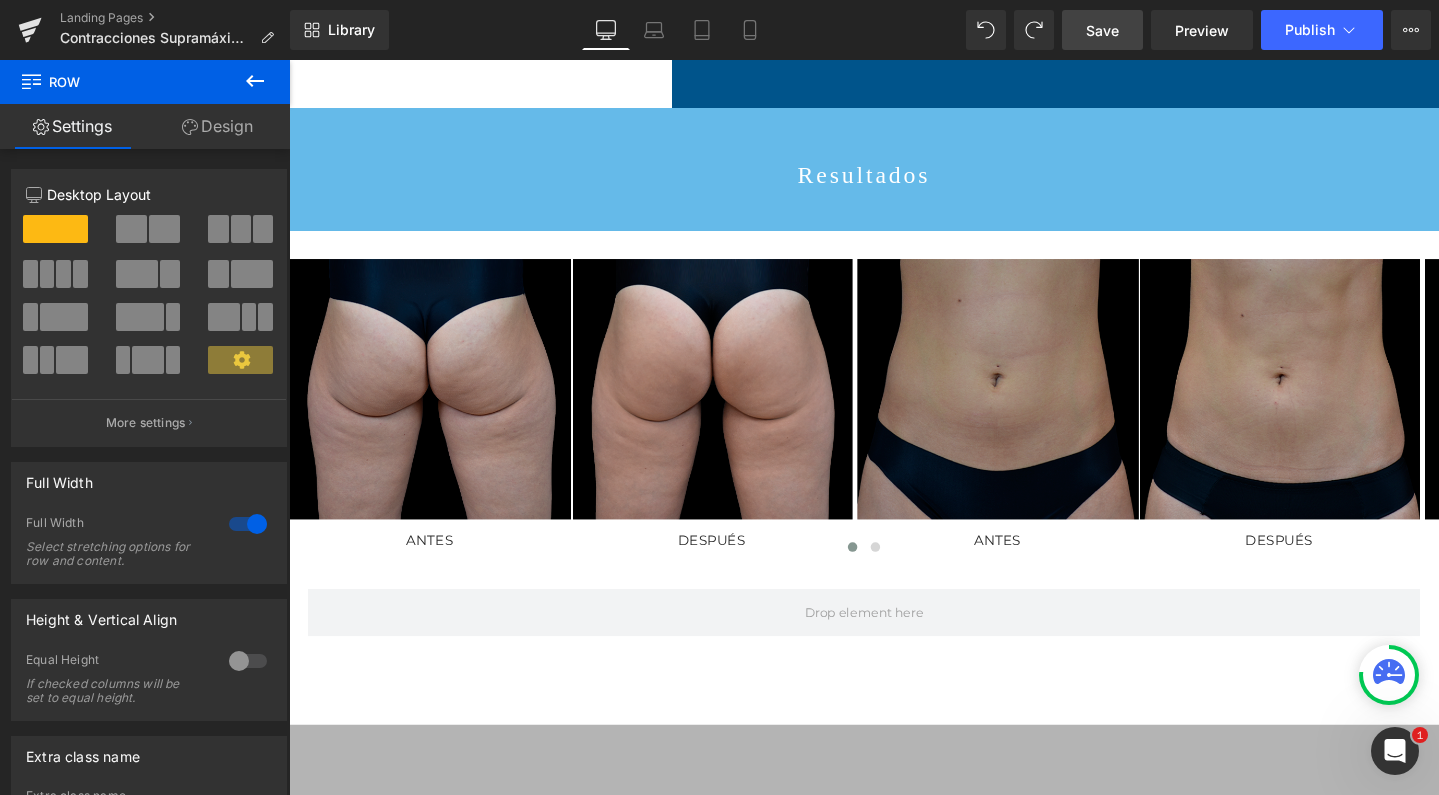 click on "Save" at bounding box center (1102, 30) 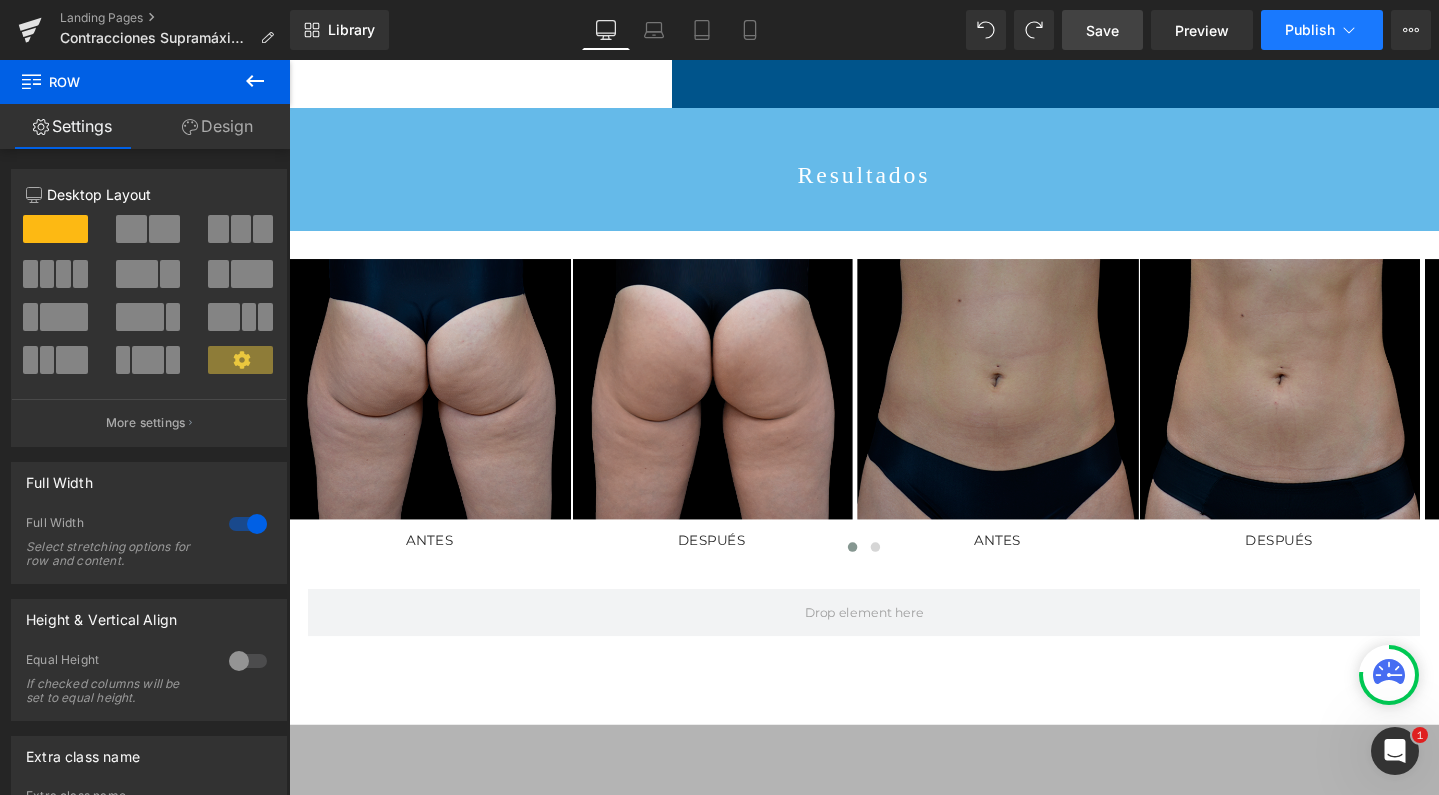 click on "Publish" at bounding box center [1322, 30] 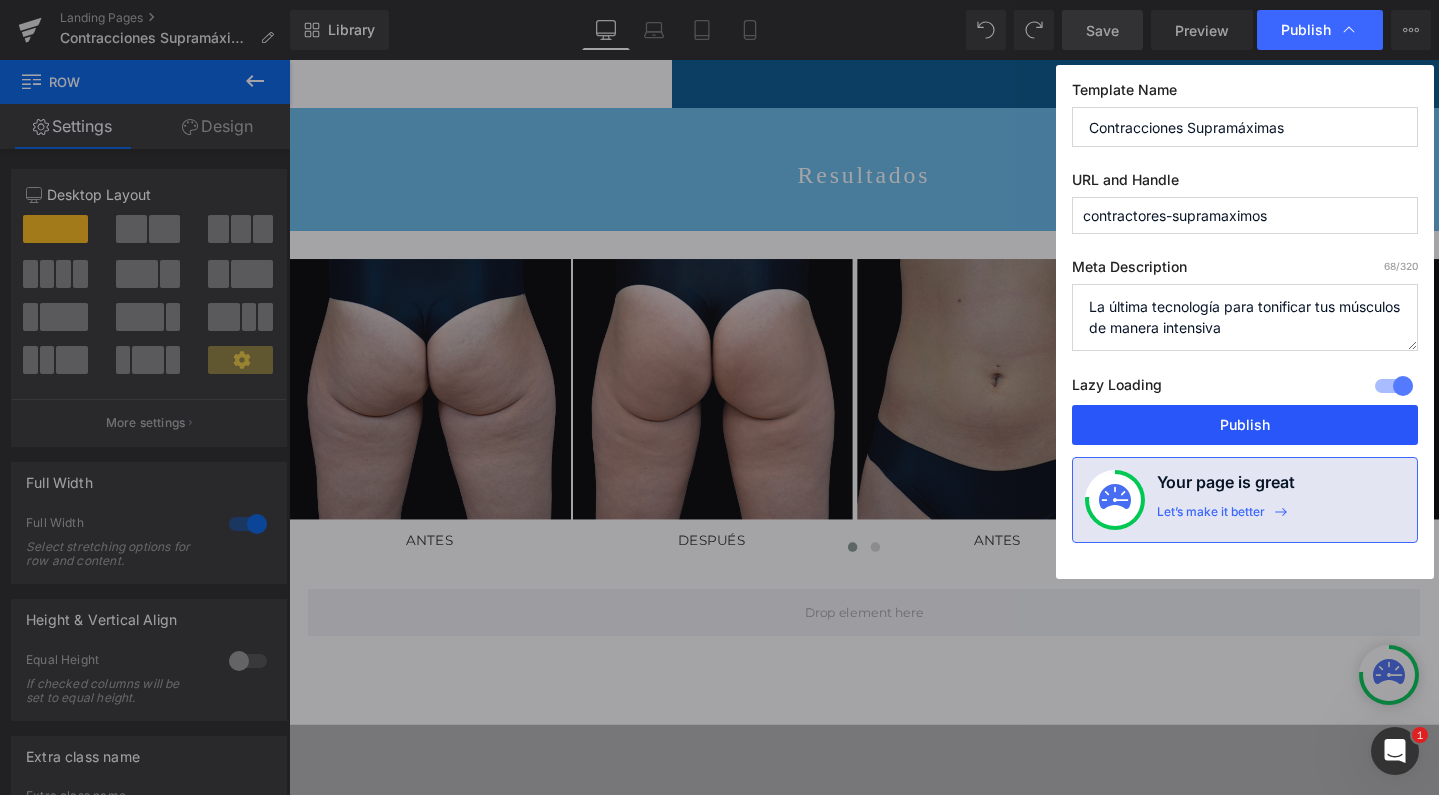 click on "Publish" at bounding box center (1245, 425) 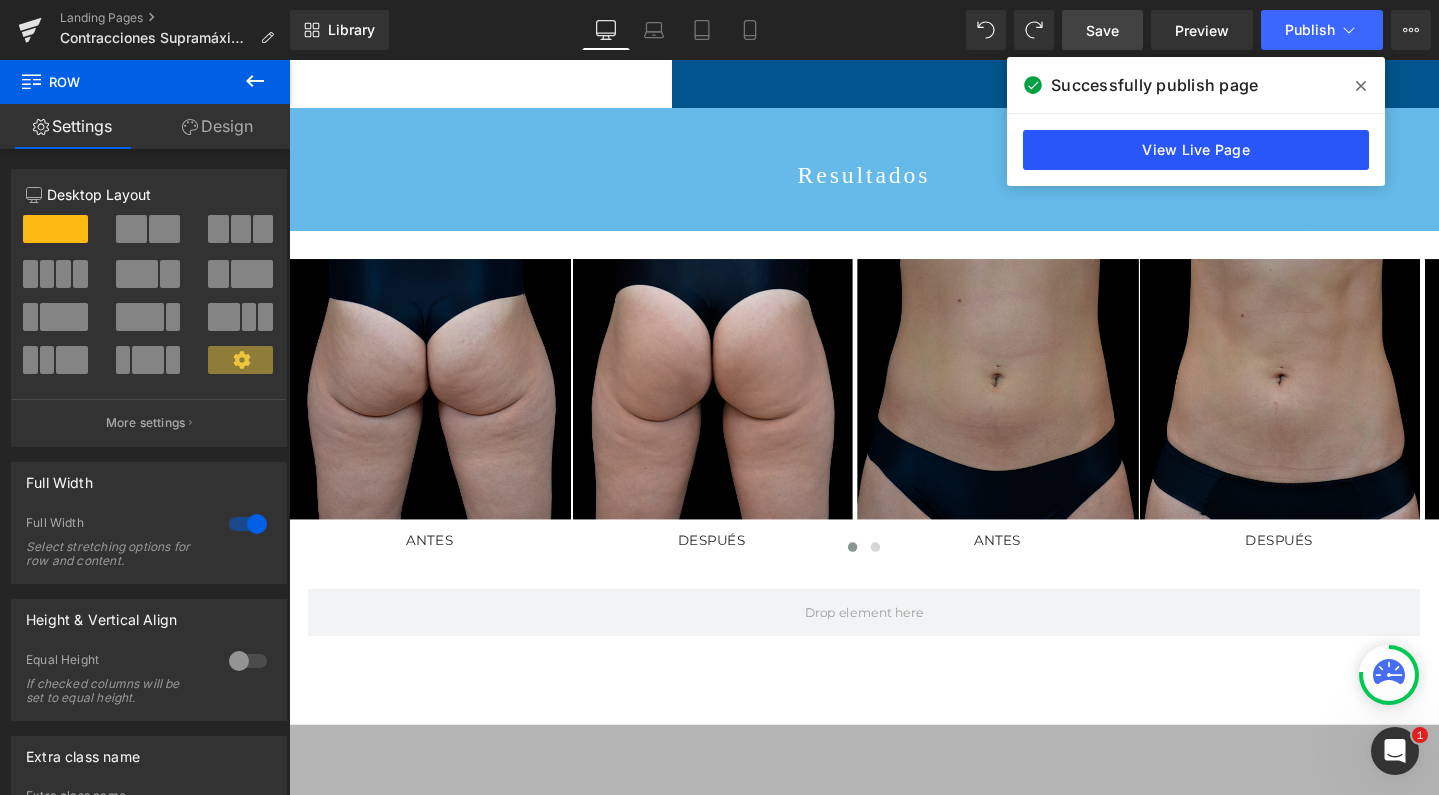 click on "View Live Page" at bounding box center [1196, 150] 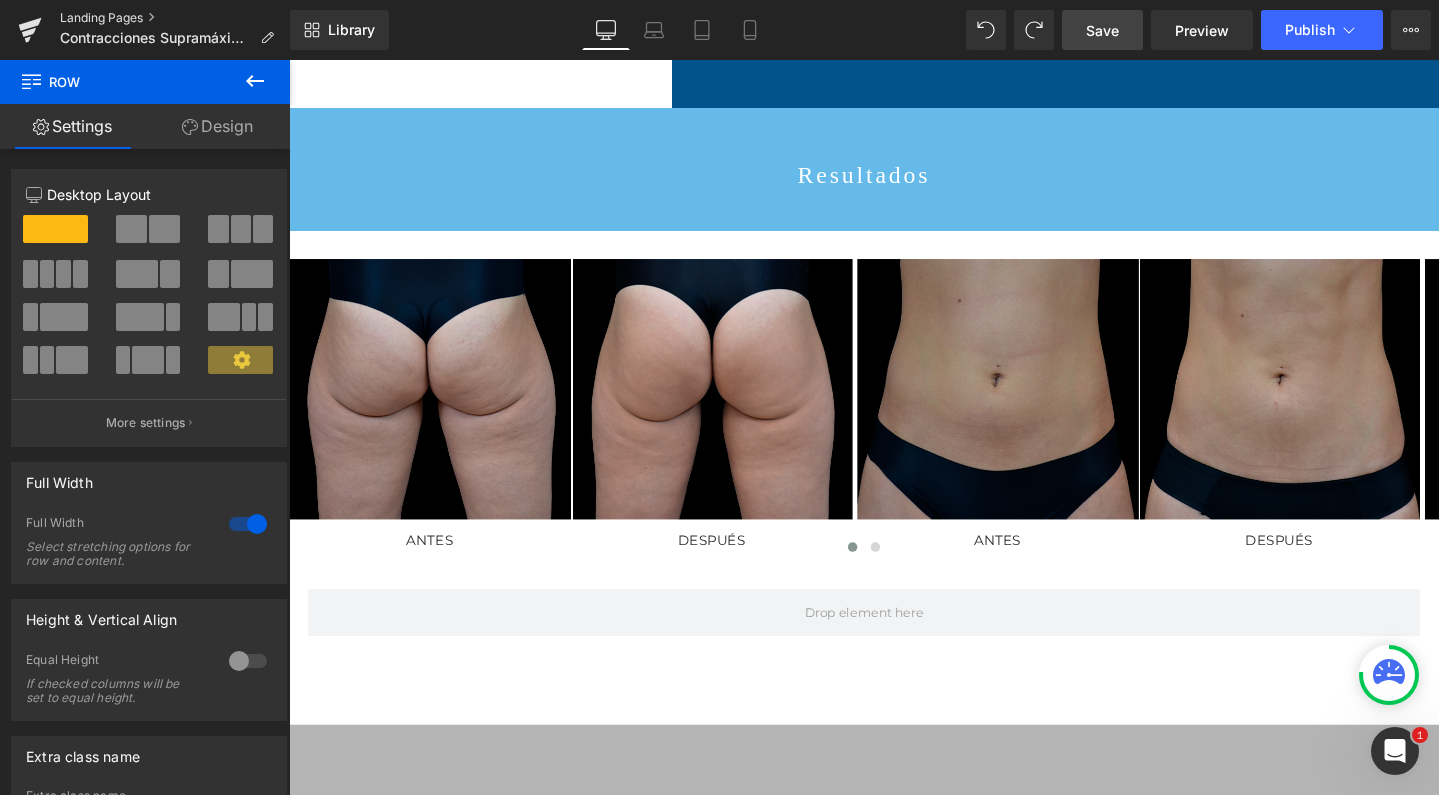 click on "Landing Pages" at bounding box center [175, 18] 